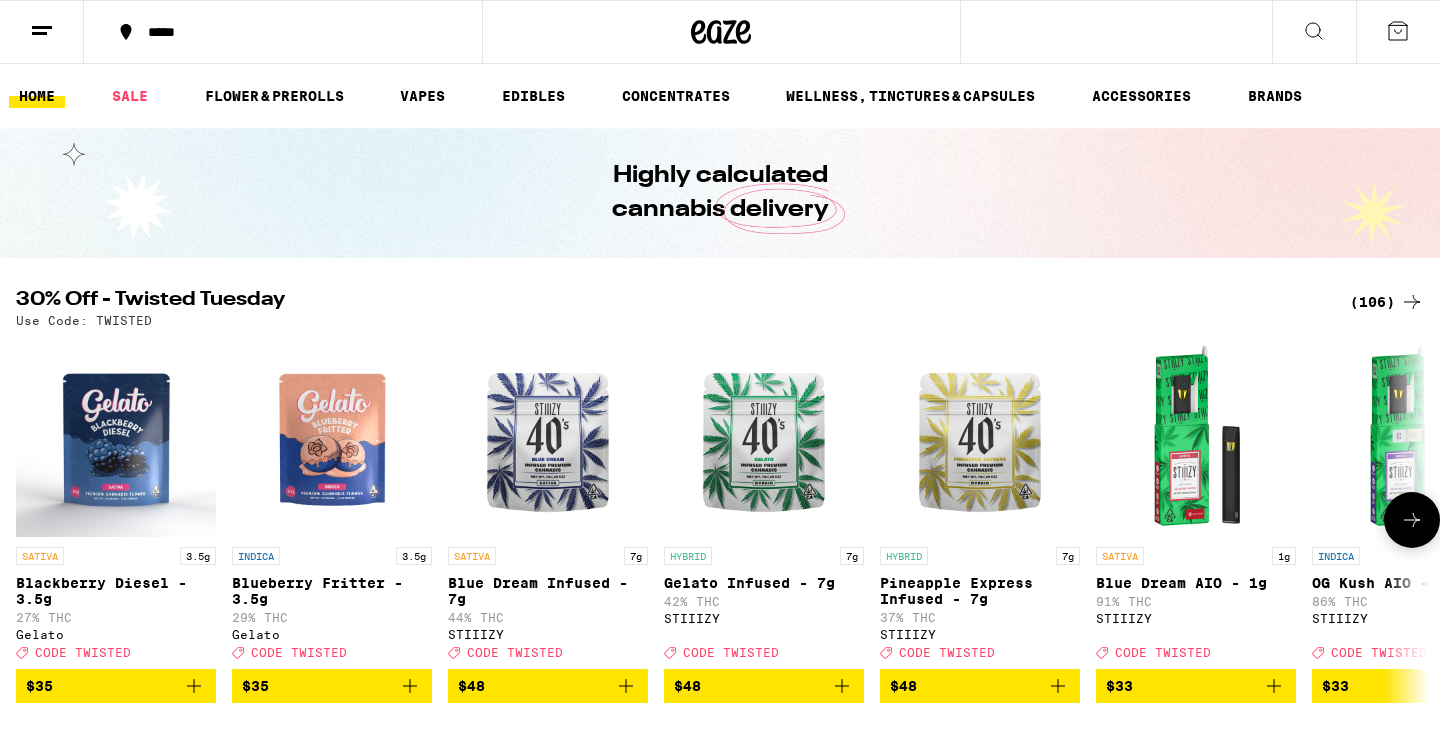 scroll, scrollTop: 0, scrollLeft: 0, axis: both 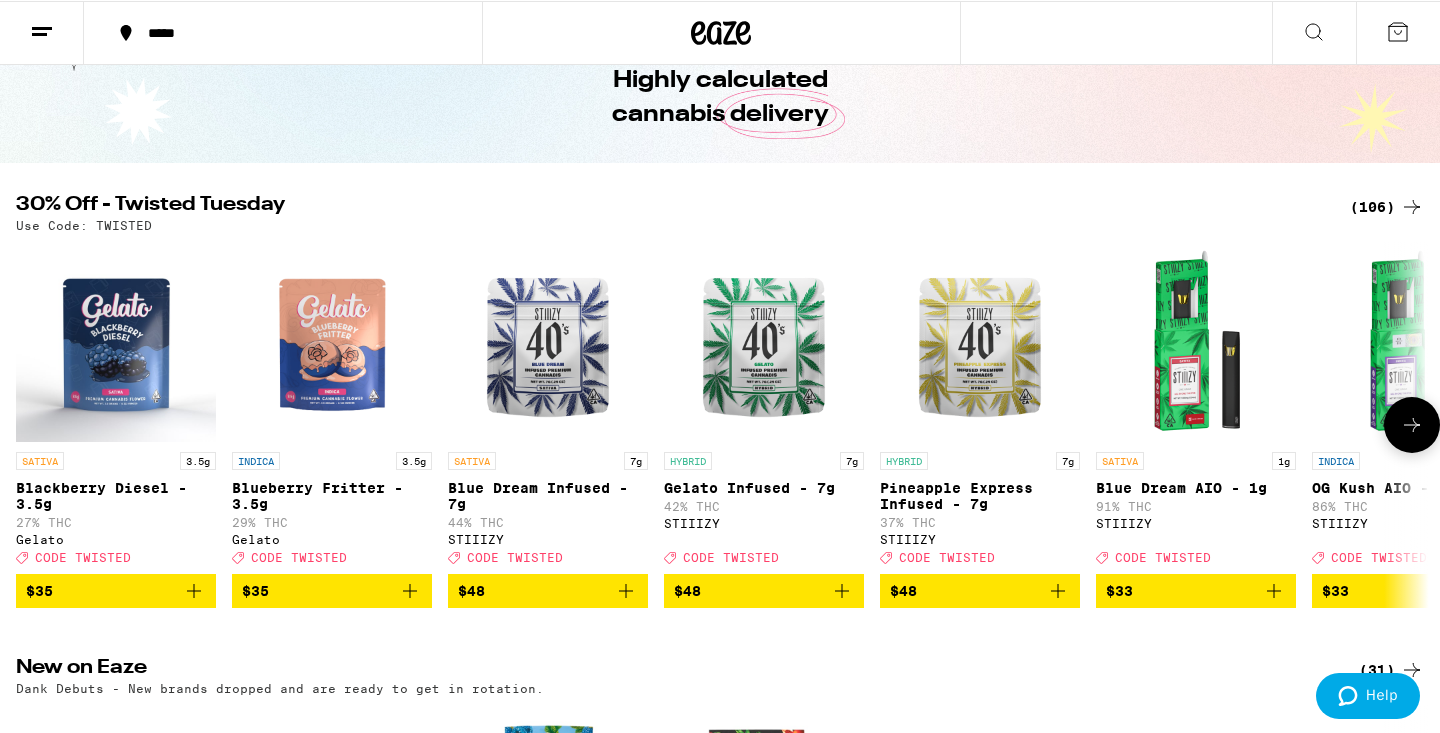 click 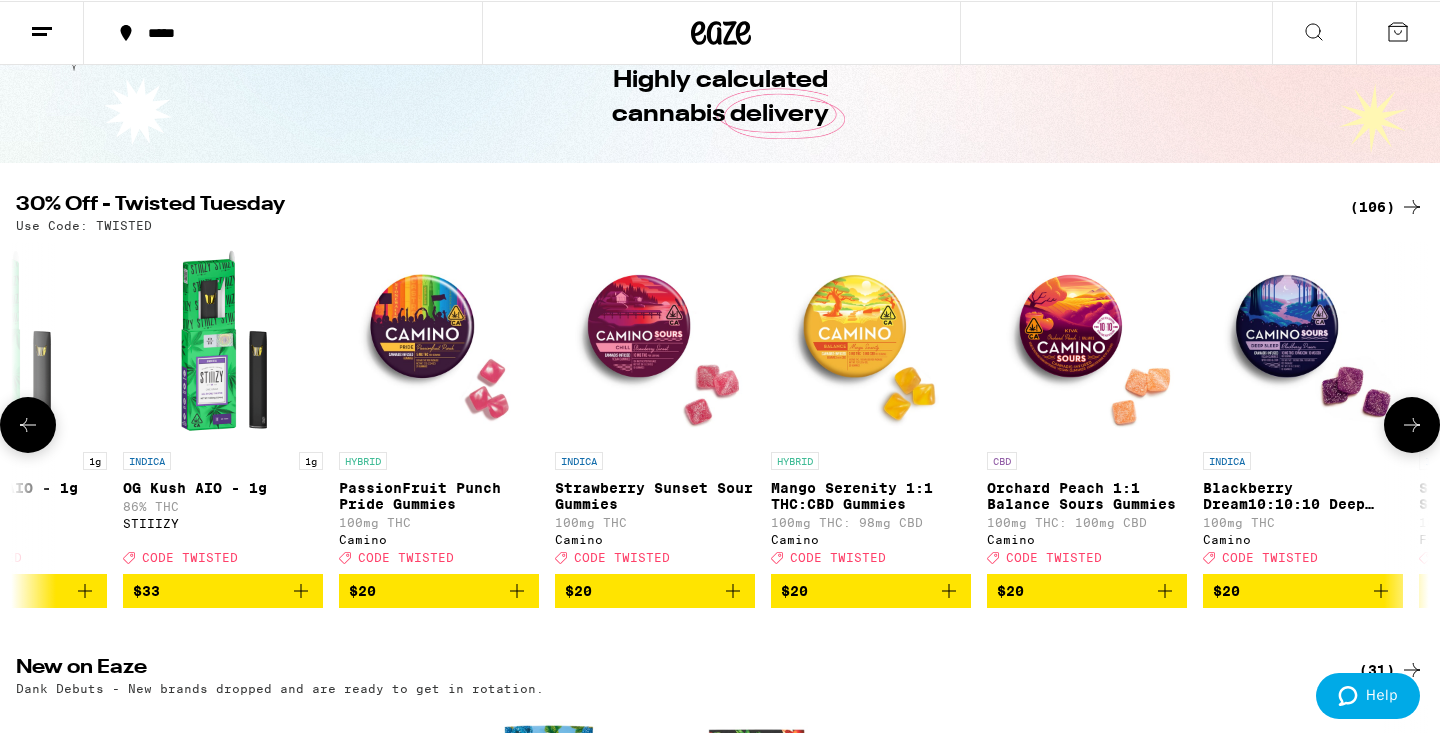 scroll, scrollTop: 0, scrollLeft: 1190, axis: horizontal 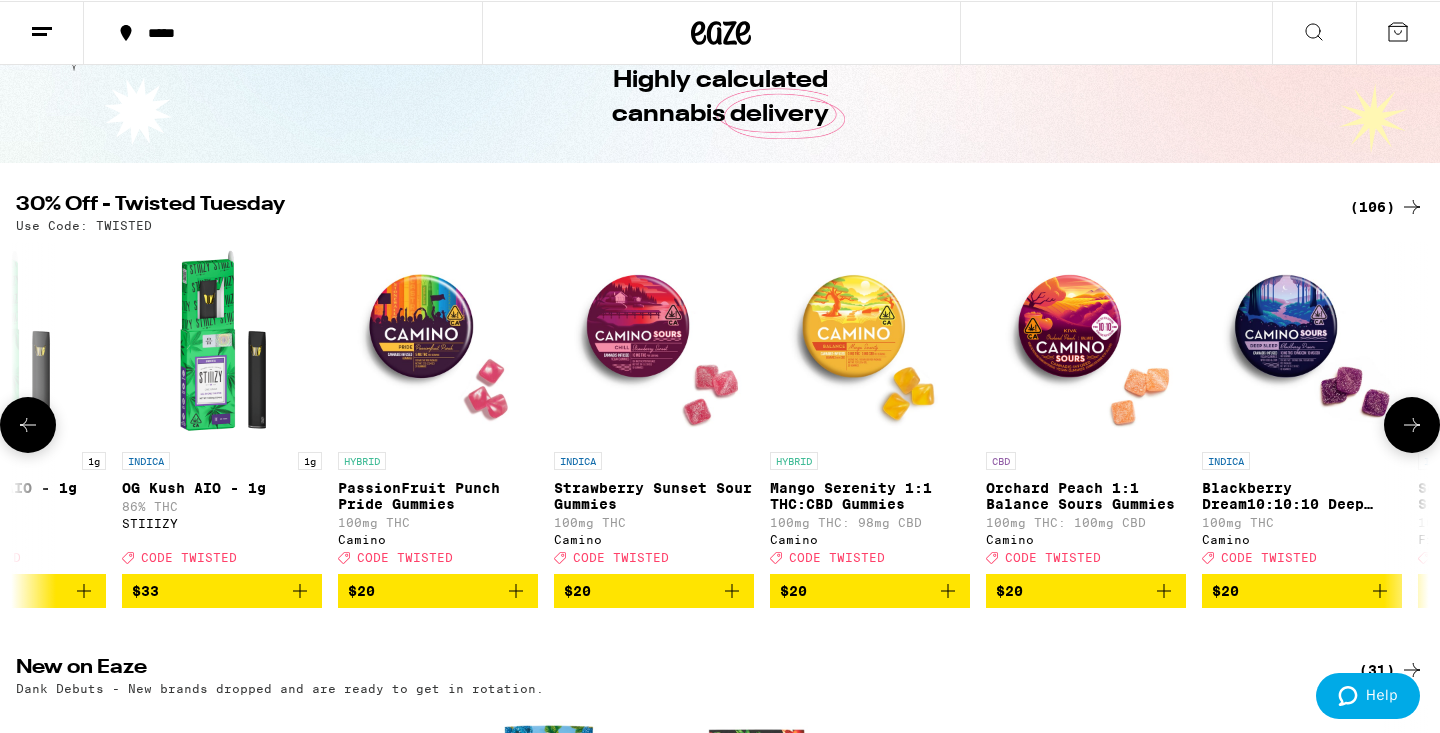click 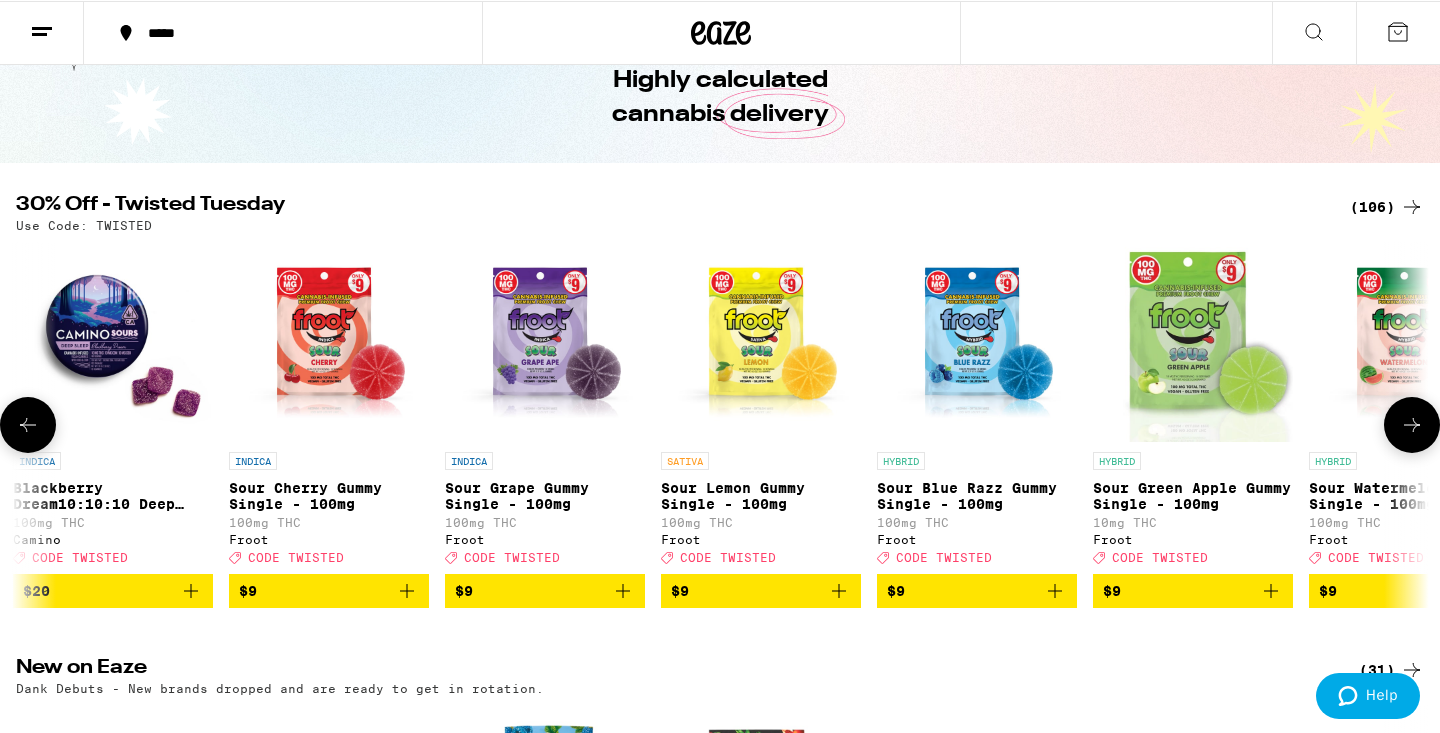 scroll, scrollTop: 0, scrollLeft: 2380, axis: horizontal 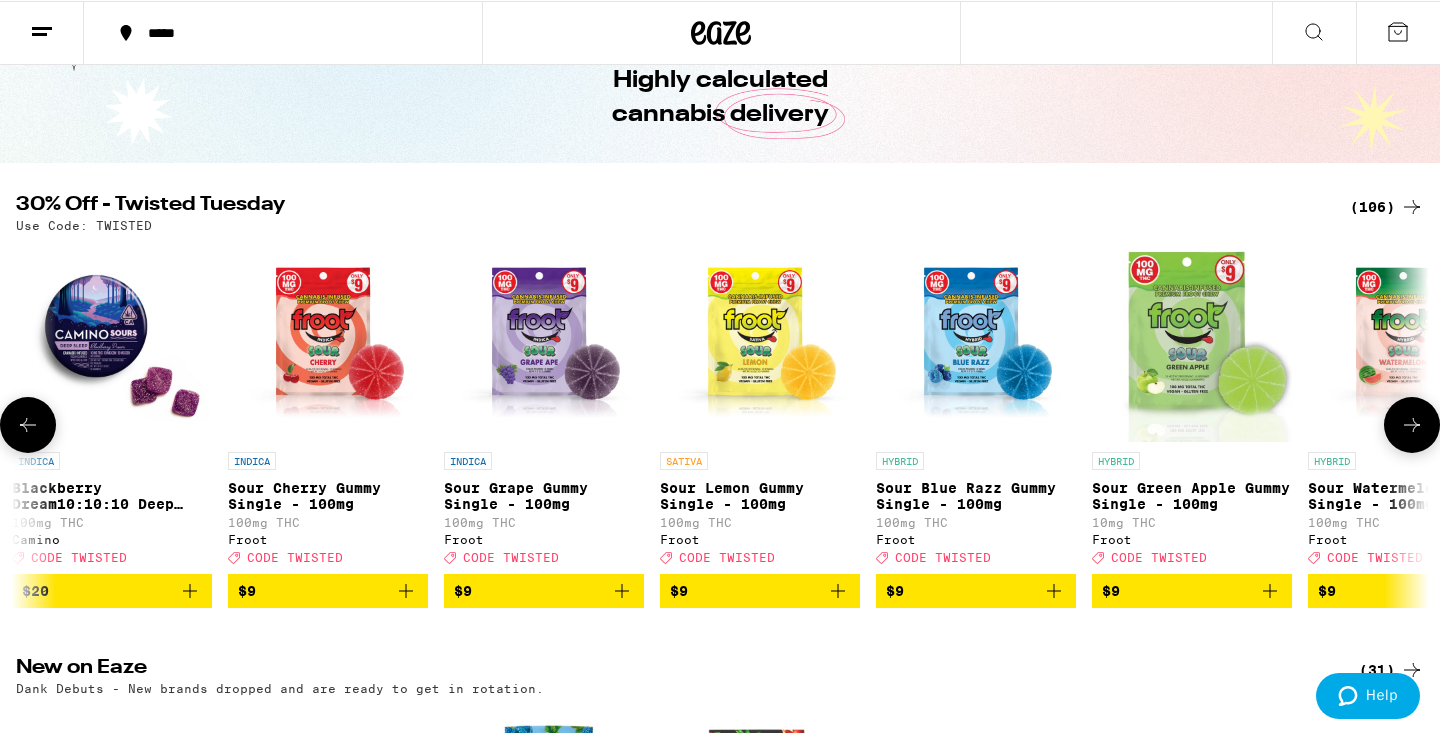 click at bounding box center (1412, 424) 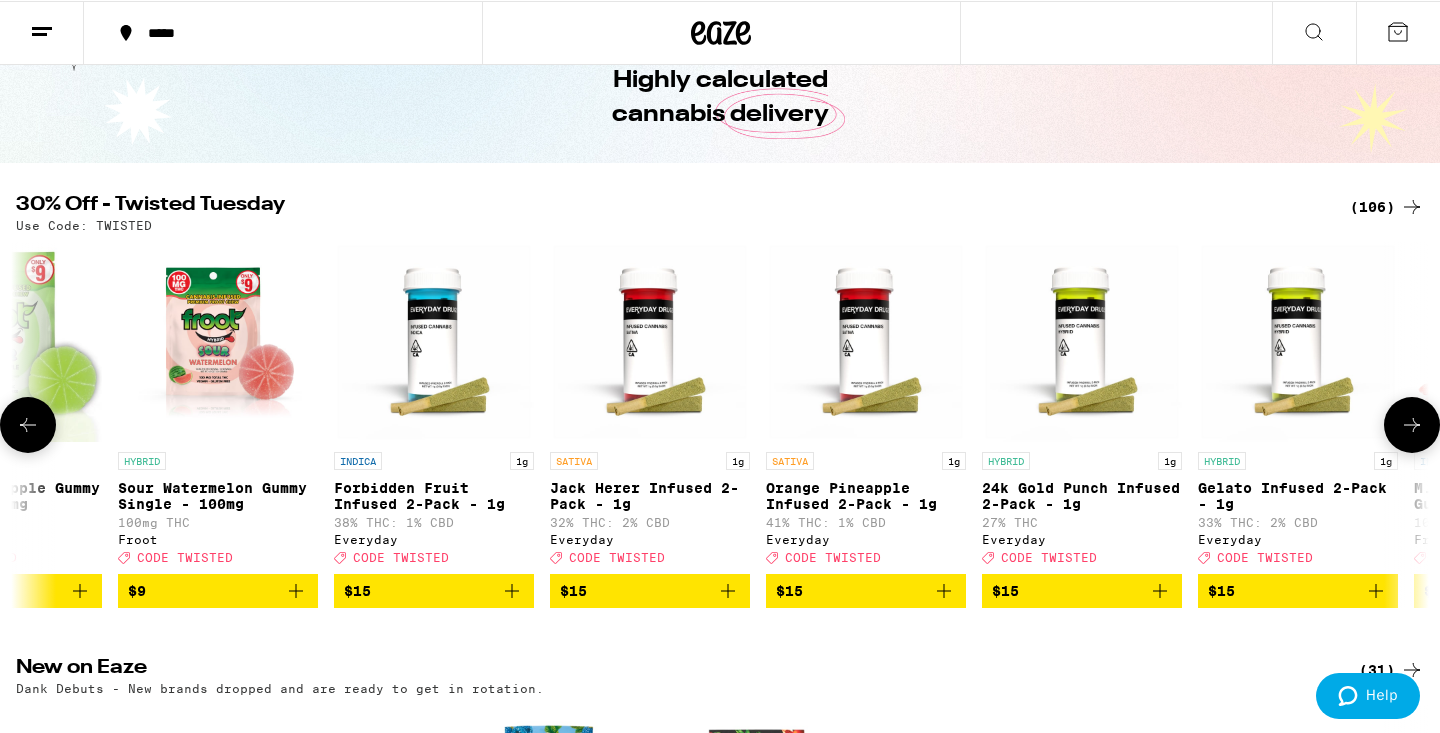 scroll, scrollTop: 0, scrollLeft: 3570, axis: horizontal 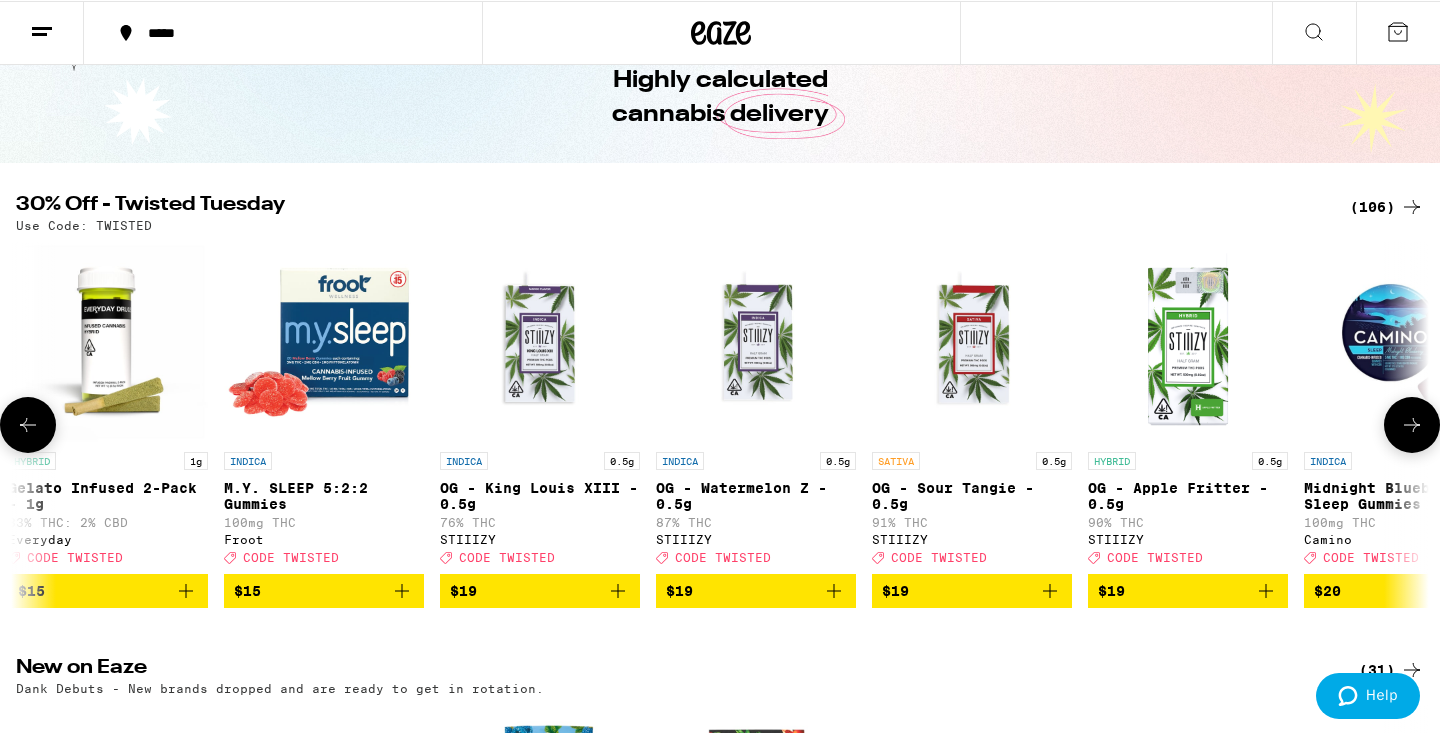 click at bounding box center (1412, 424) 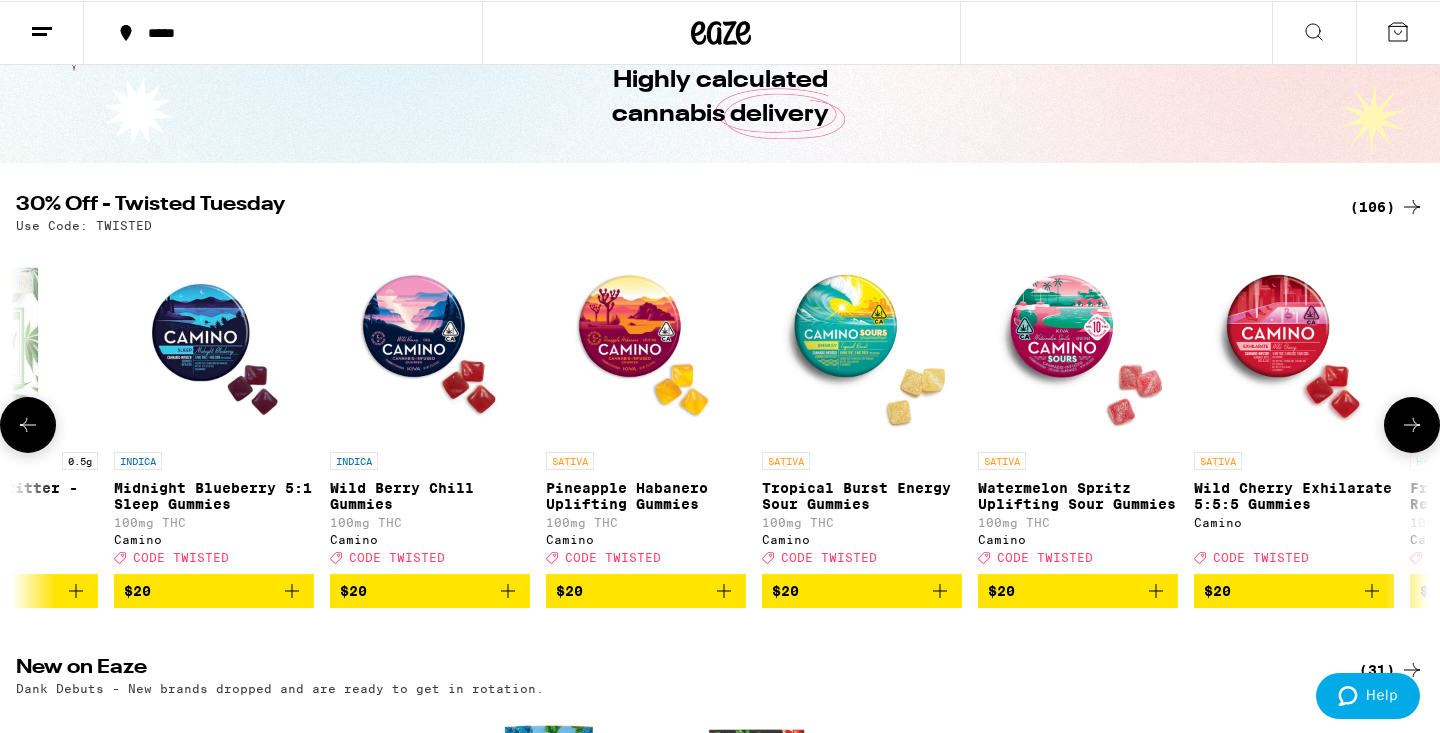 click at bounding box center (1412, 424) 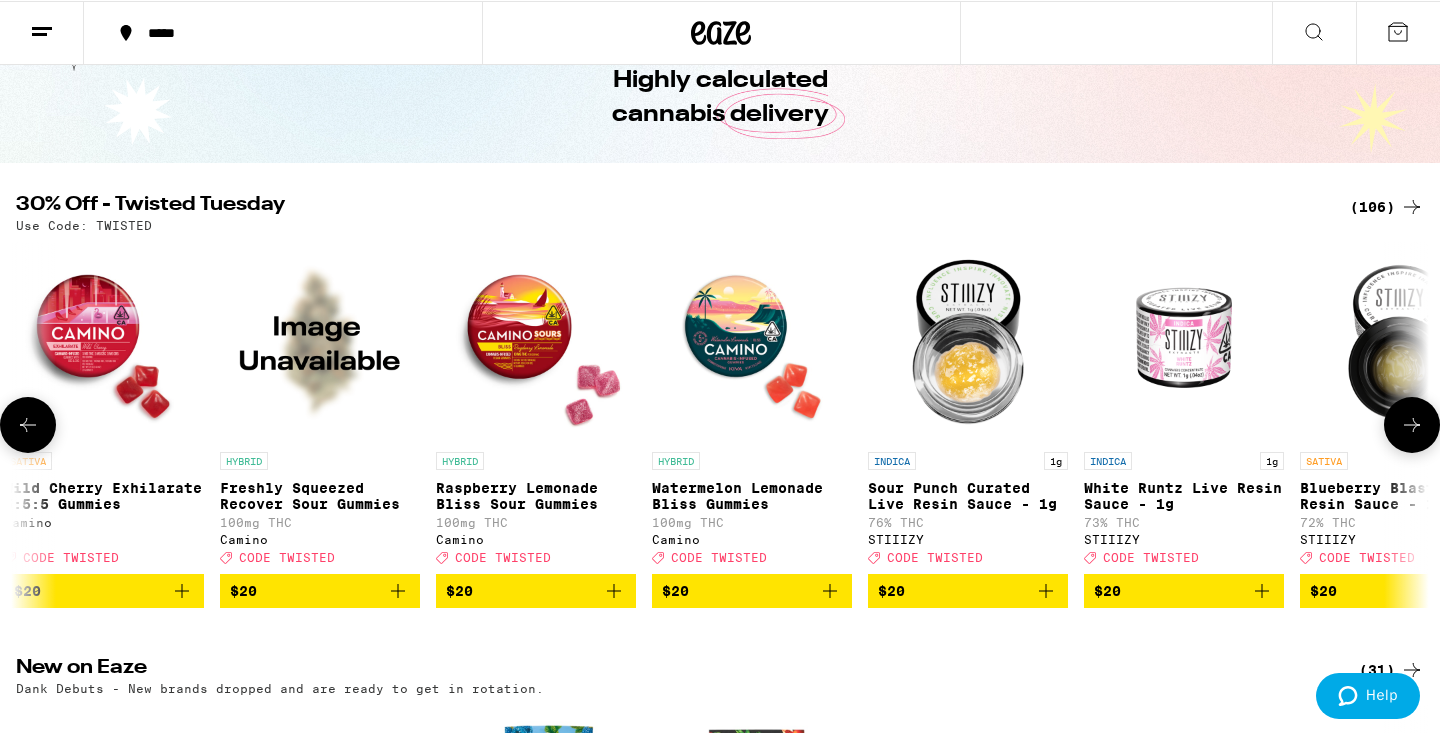 click at bounding box center [1412, 424] 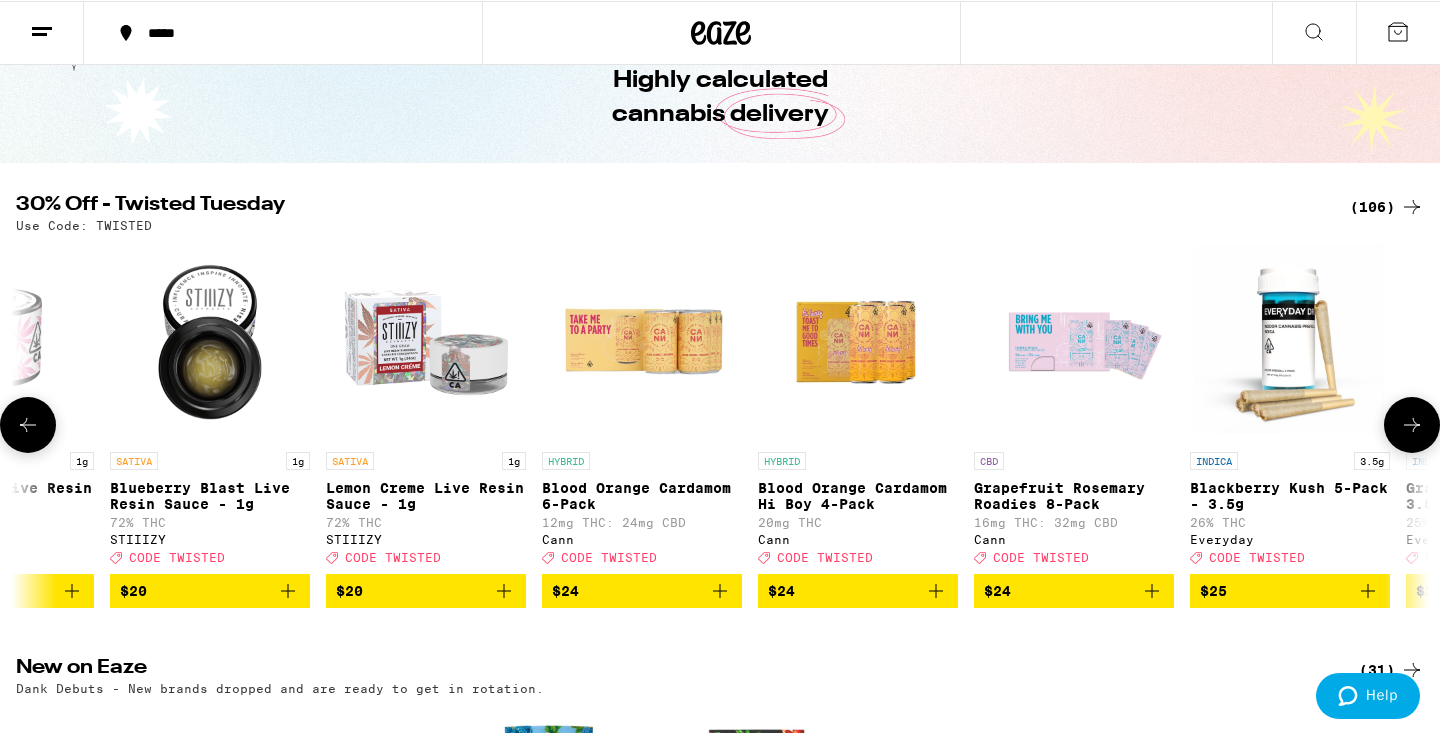 scroll, scrollTop: 0, scrollLeft: 8330, axis: horizontal 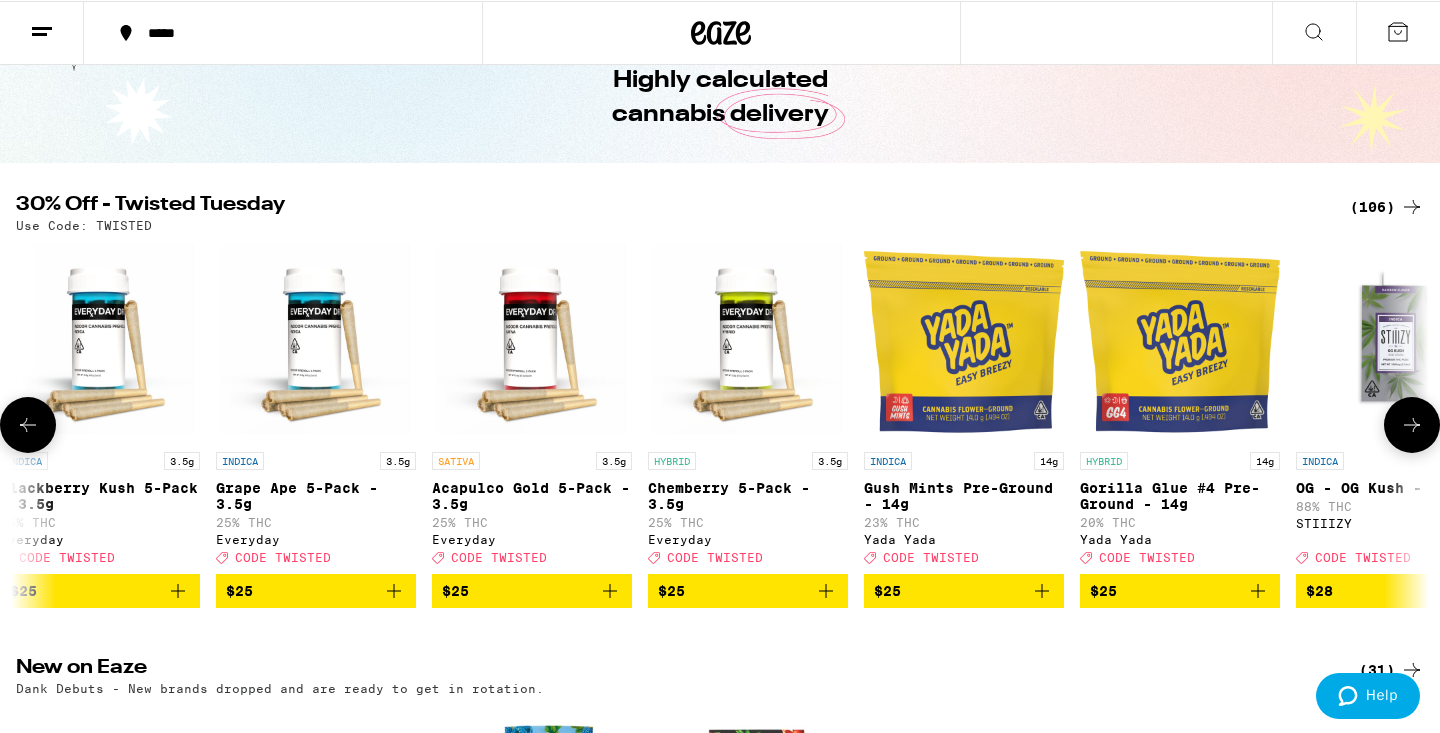 click at bounding box center [1412, 424] 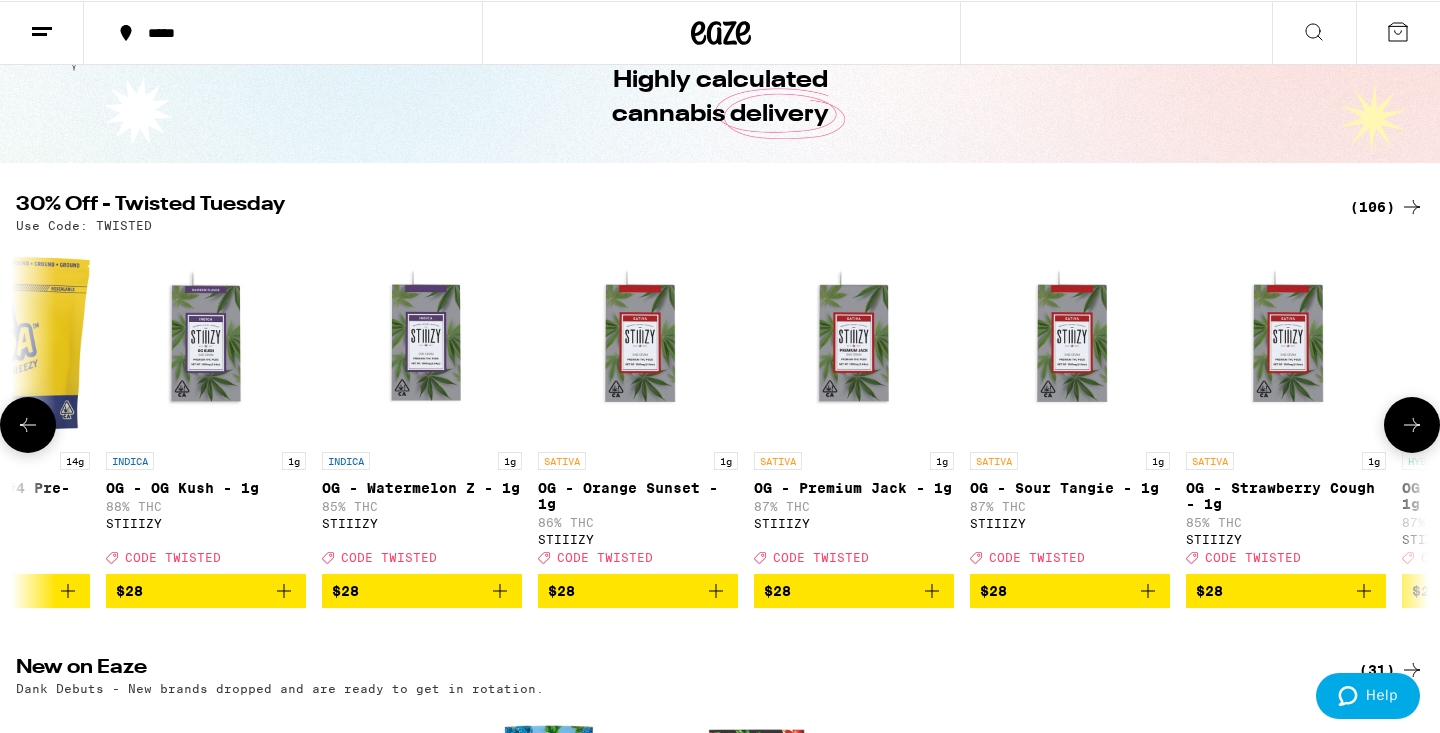 click at bounding box center [1412, 424] 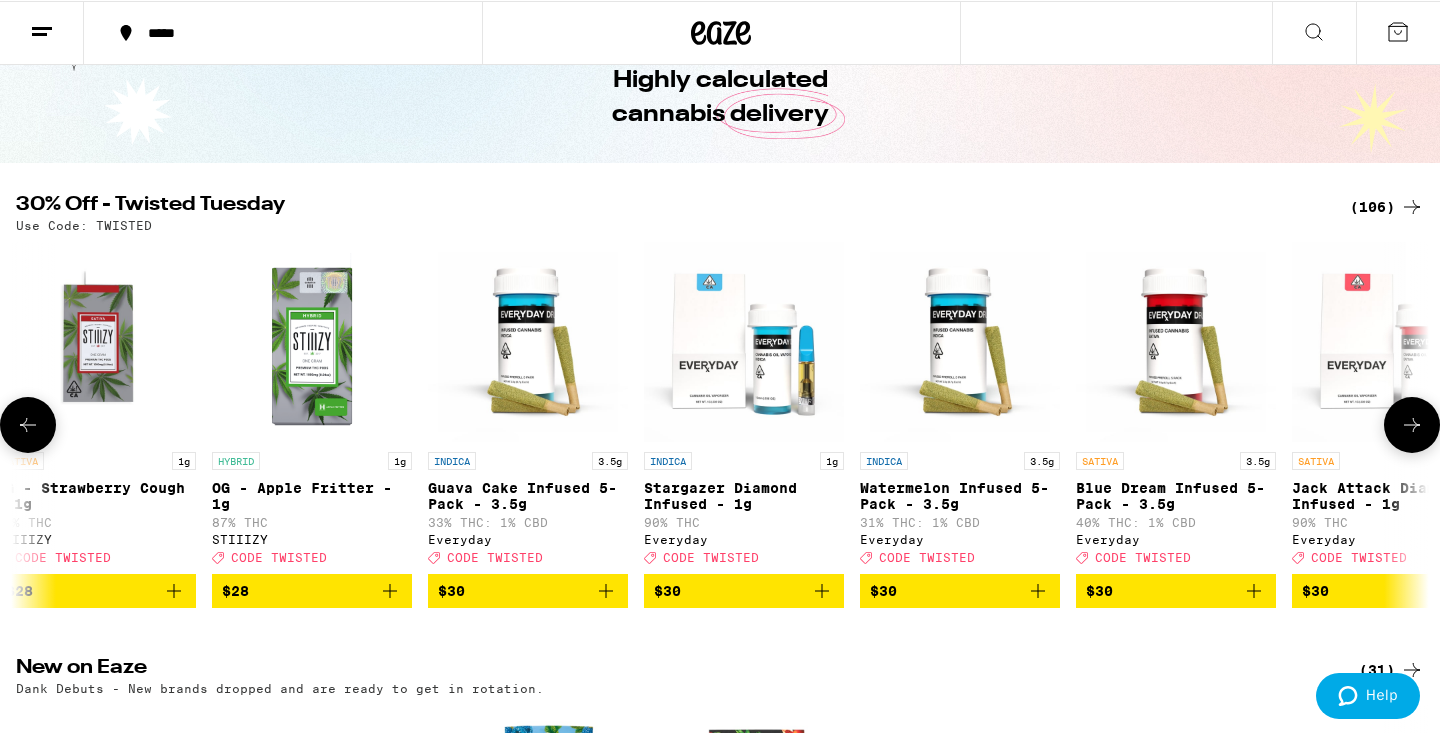click at bounding box center (1412, 424) 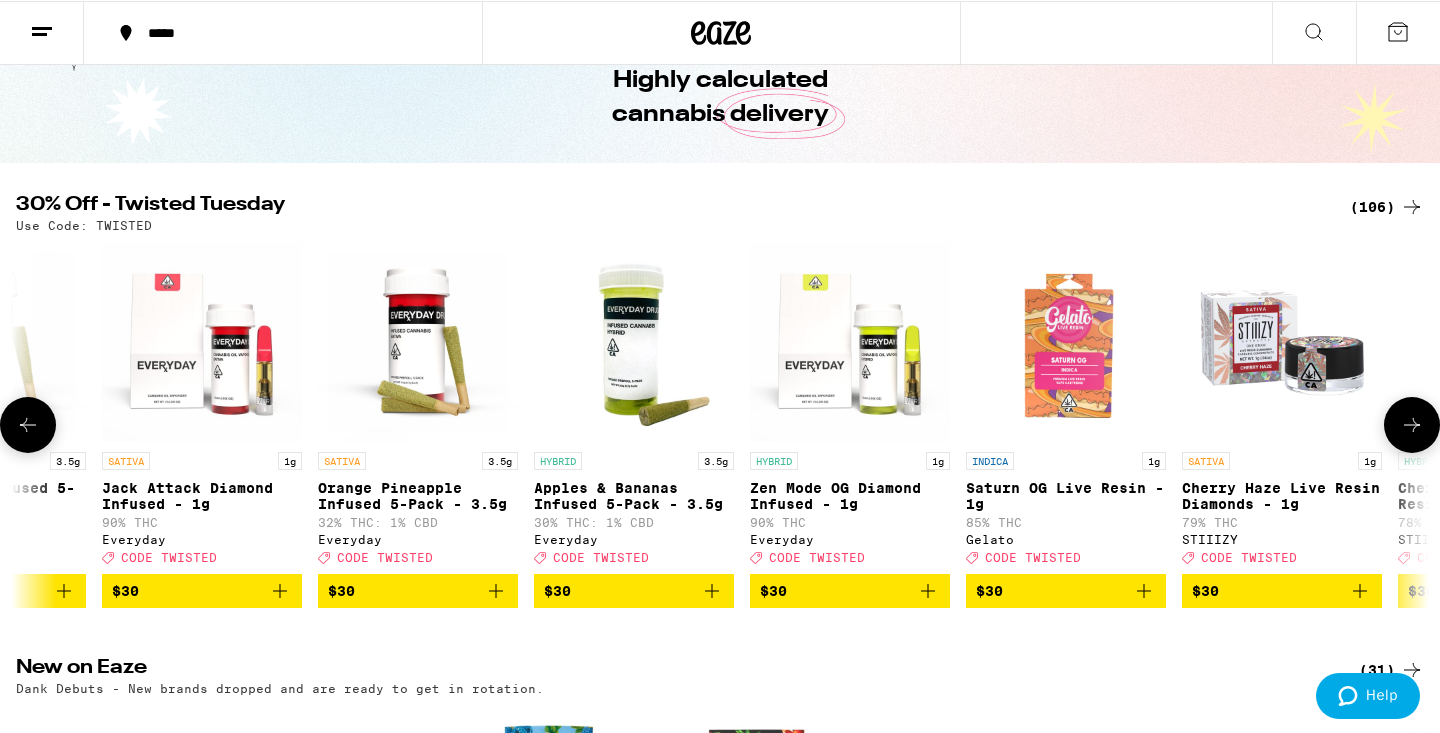 scroll, scrollTop: 0, scrollLeft: 13090, axis: horizontal 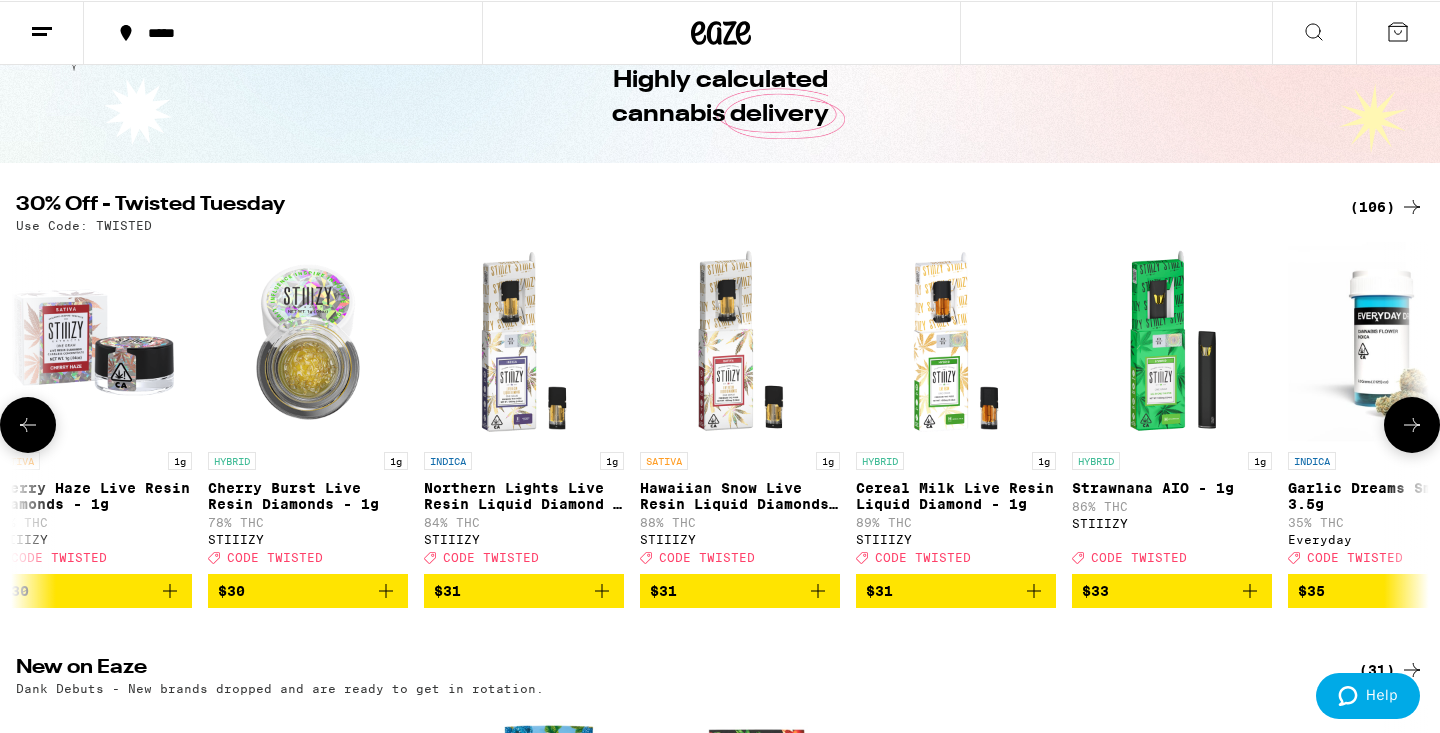 click at bounding box center [1412, 424] 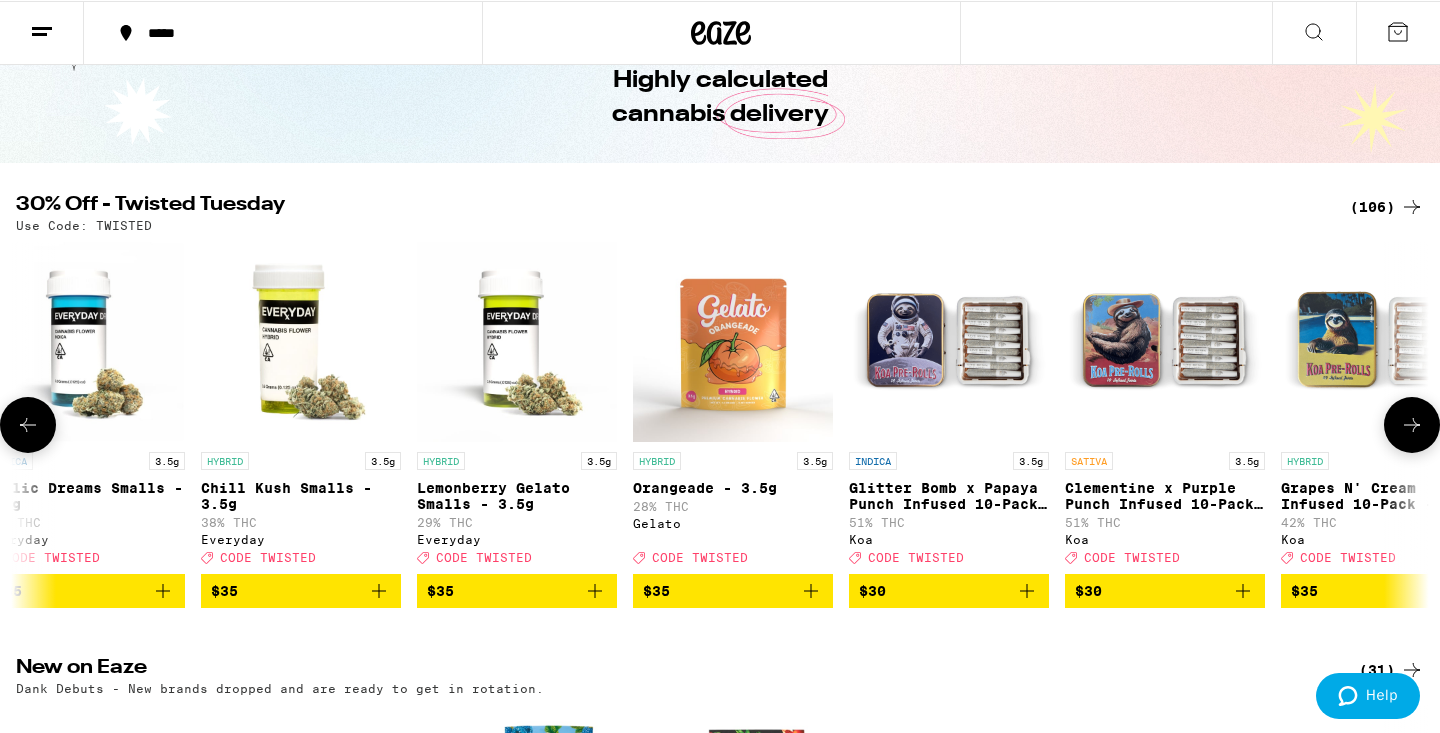 scroll, scrollTop: 0, scrollLeft: 15593, axis: horizontal 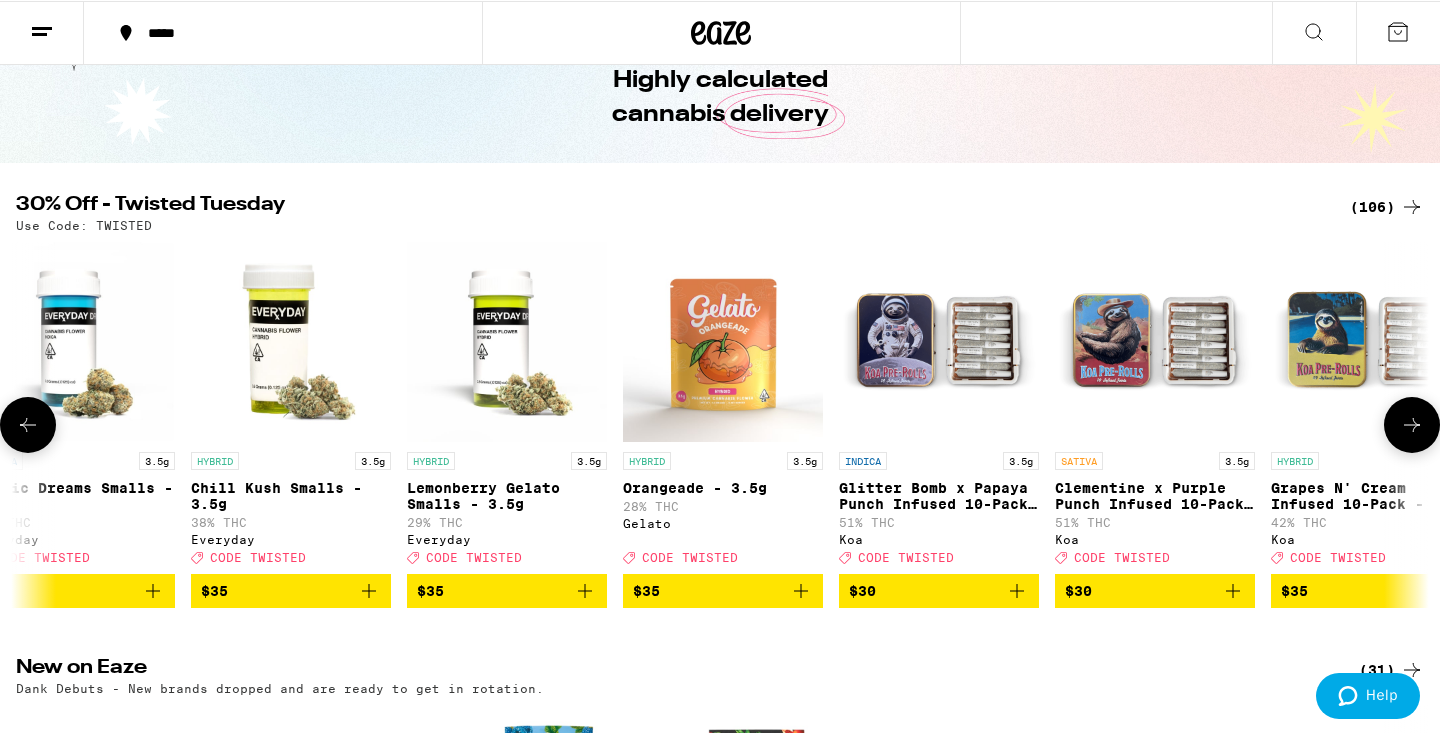 click 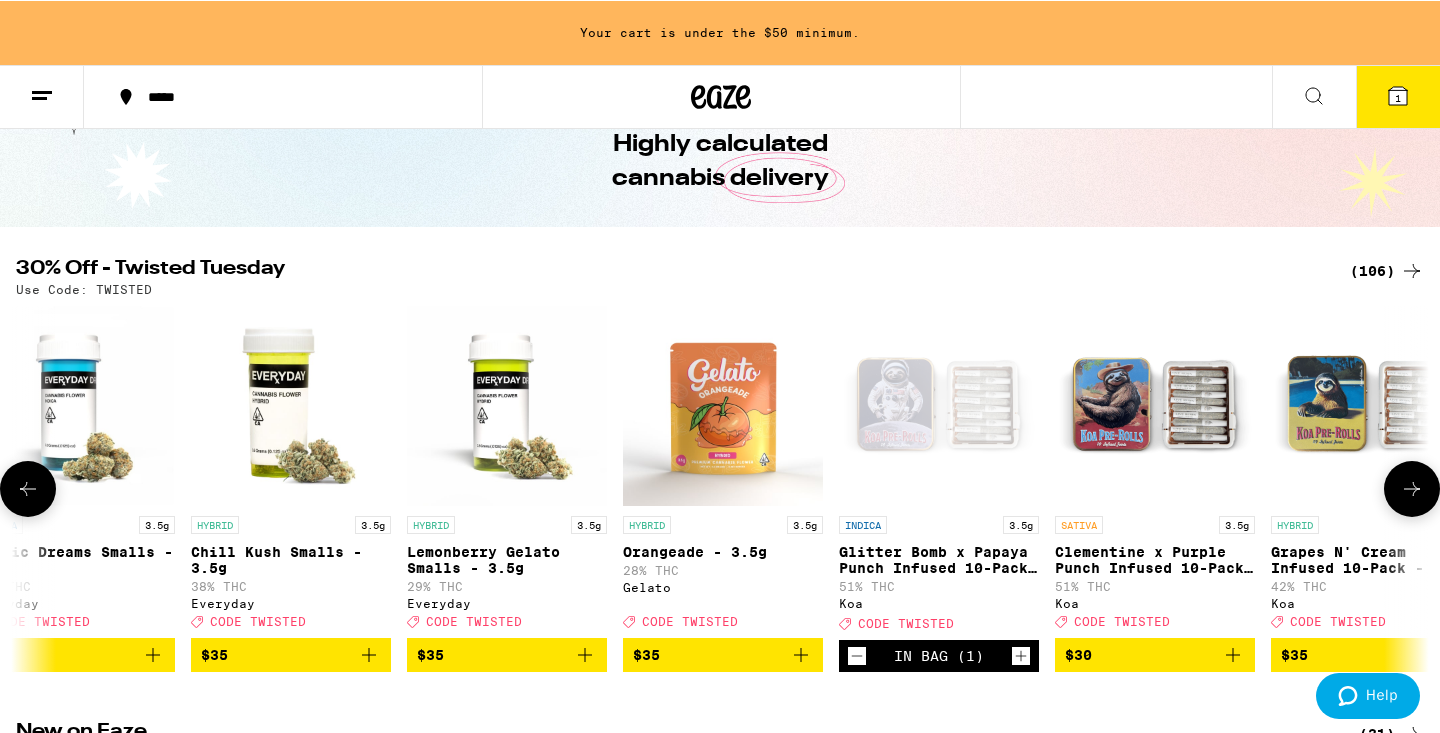 scroll, scrollTop: 160, scrollLeft: 0, axis: vertical 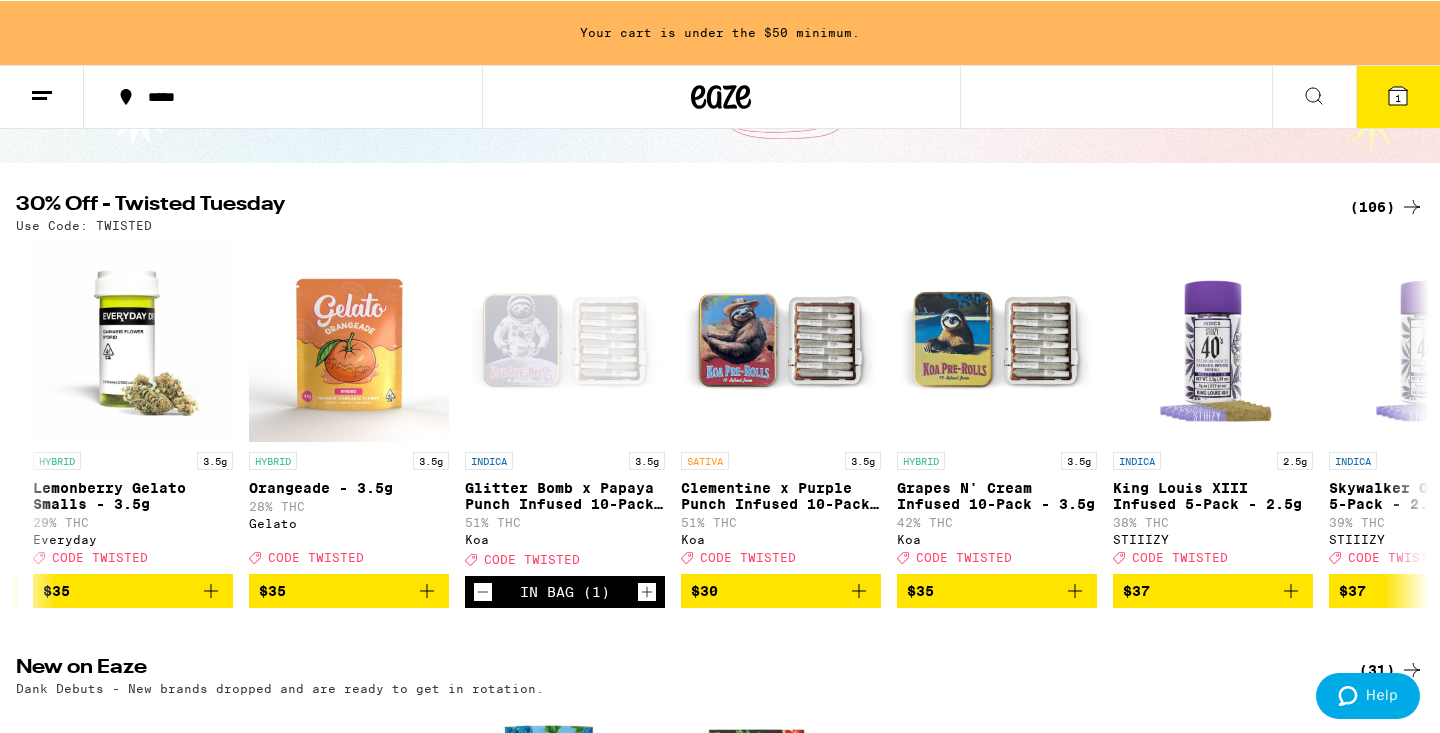 click on "*****" at bounding box center (295, 96) 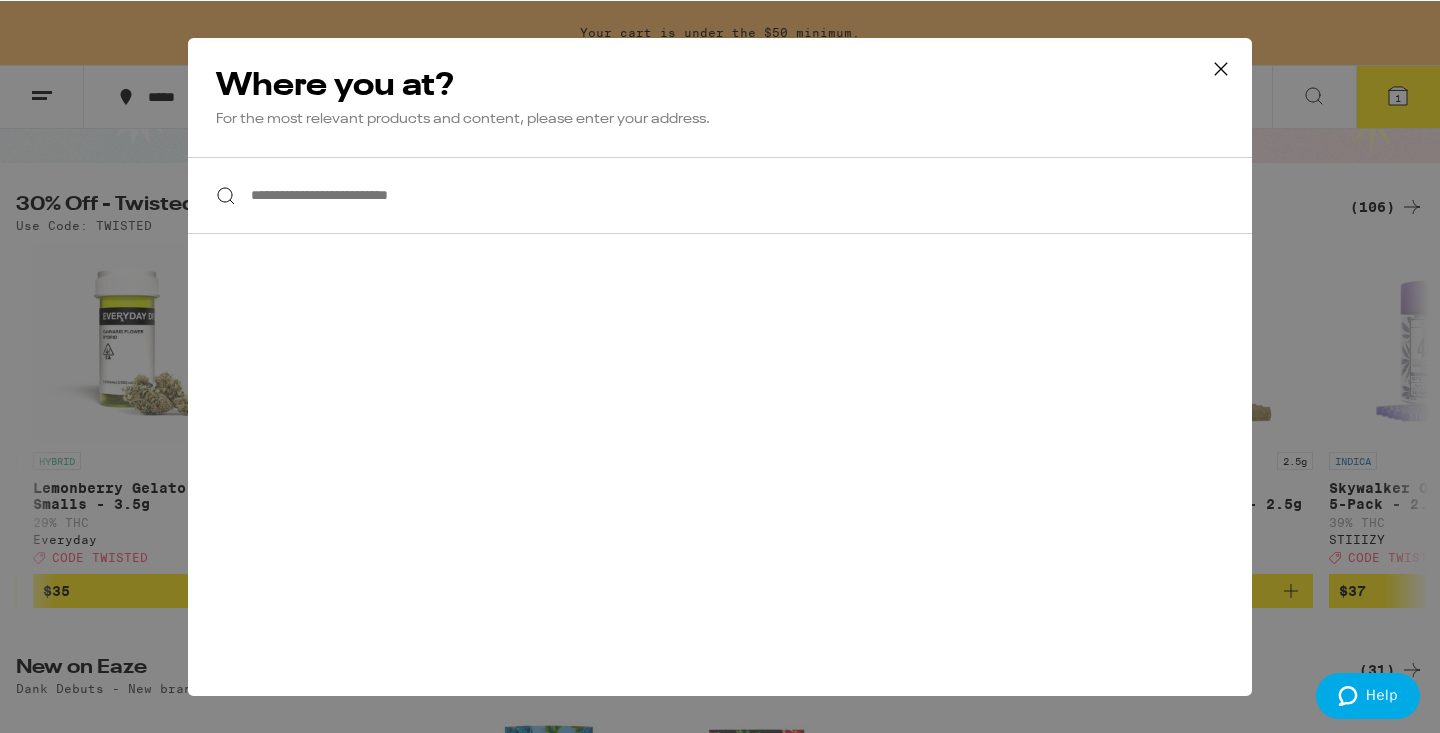 click on "**********" at bounding box center (720, 194) 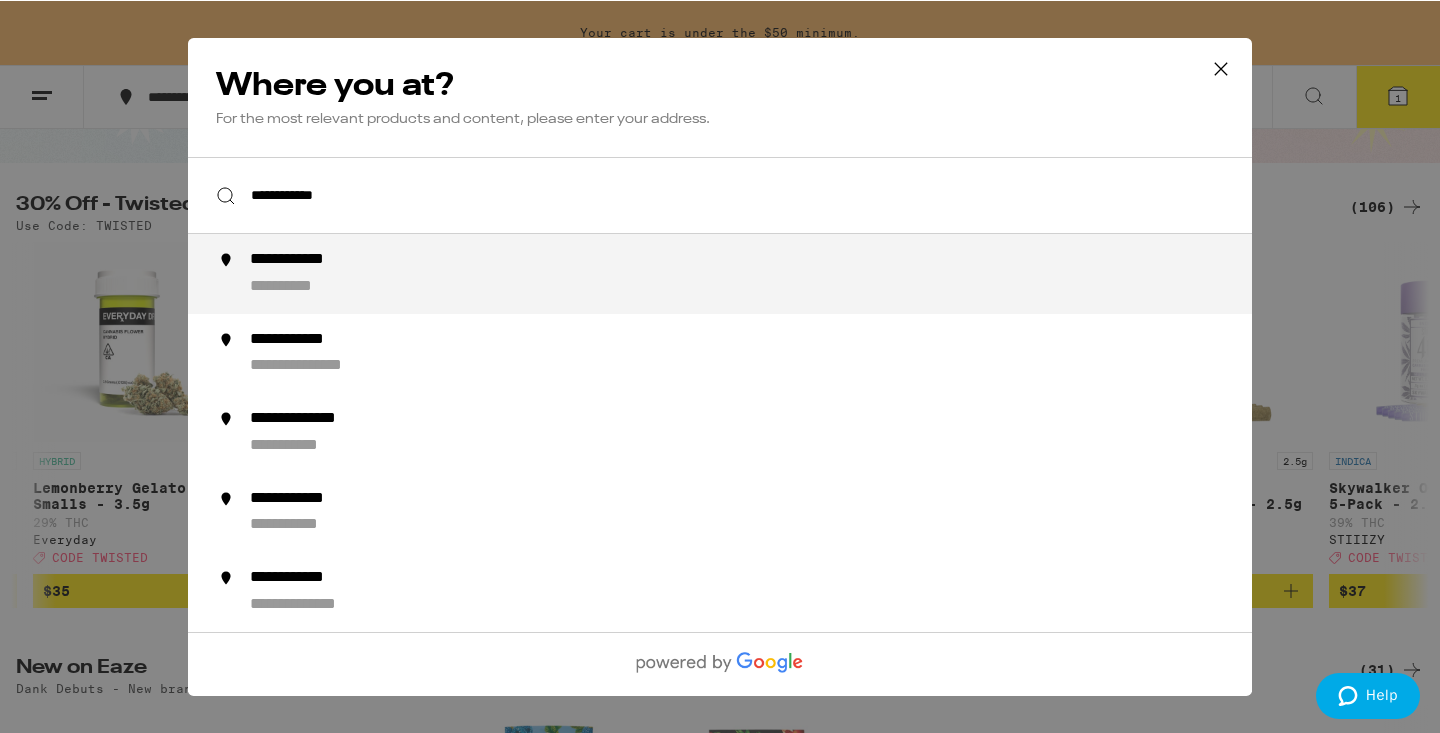 type on "**********" 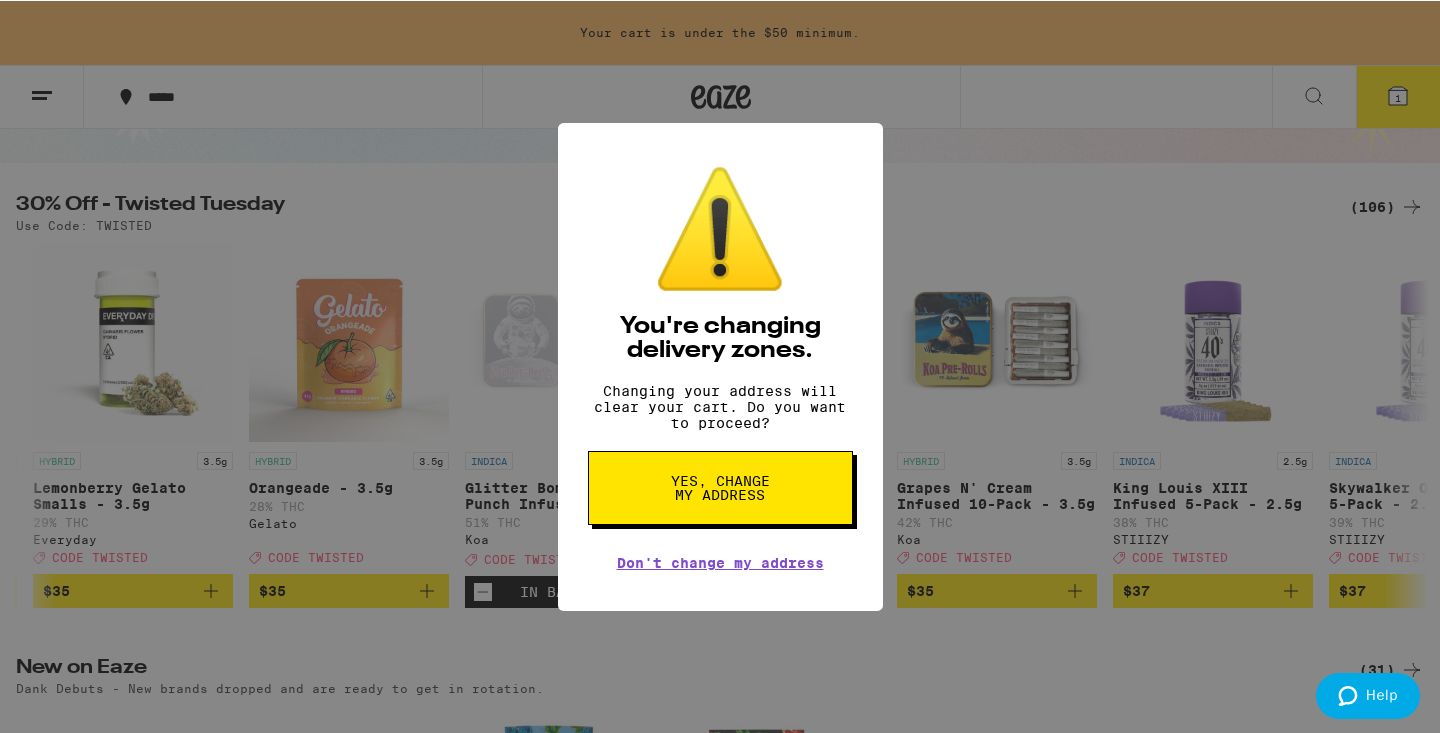 click on "Yes, change my address" at bounding box center [720, 487] 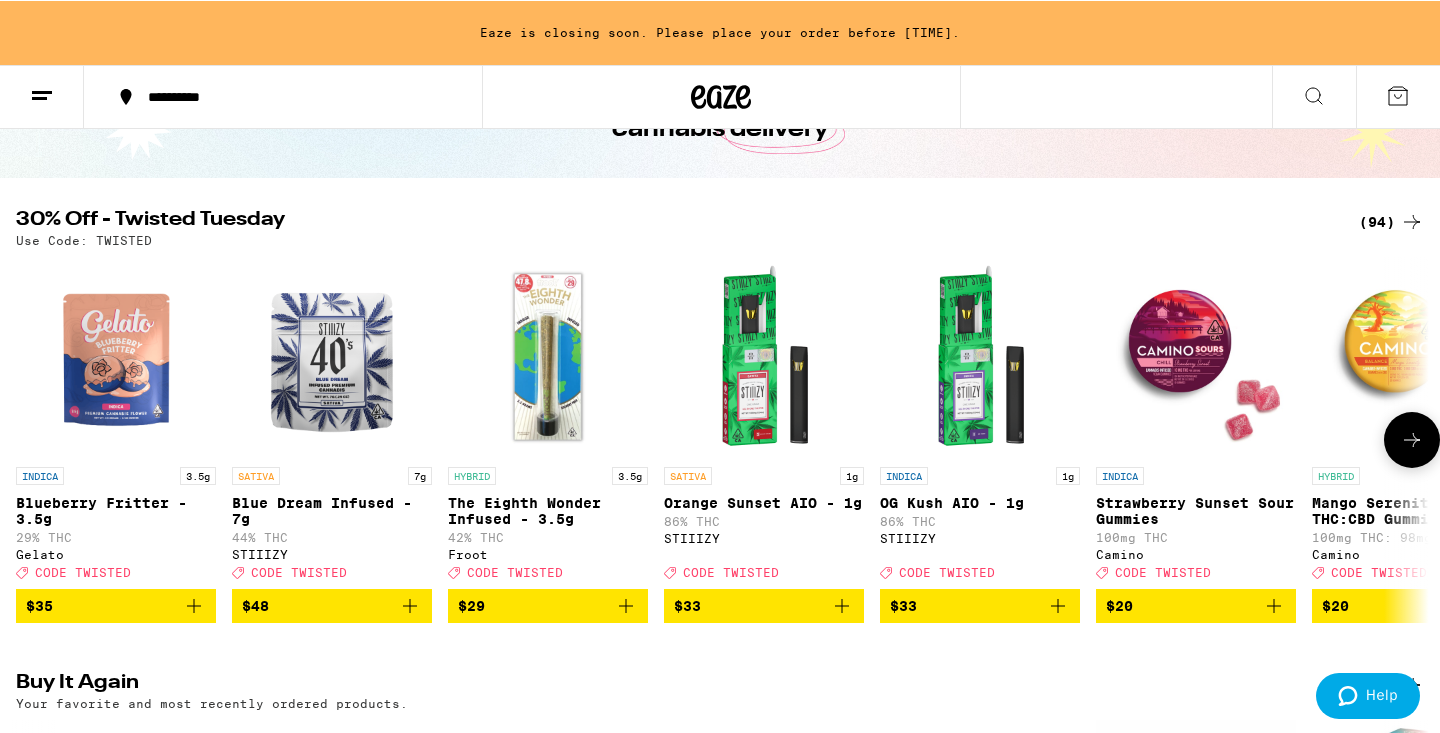 scroll, scrollTop: 147, scrollLeft: 0, axis: vertical 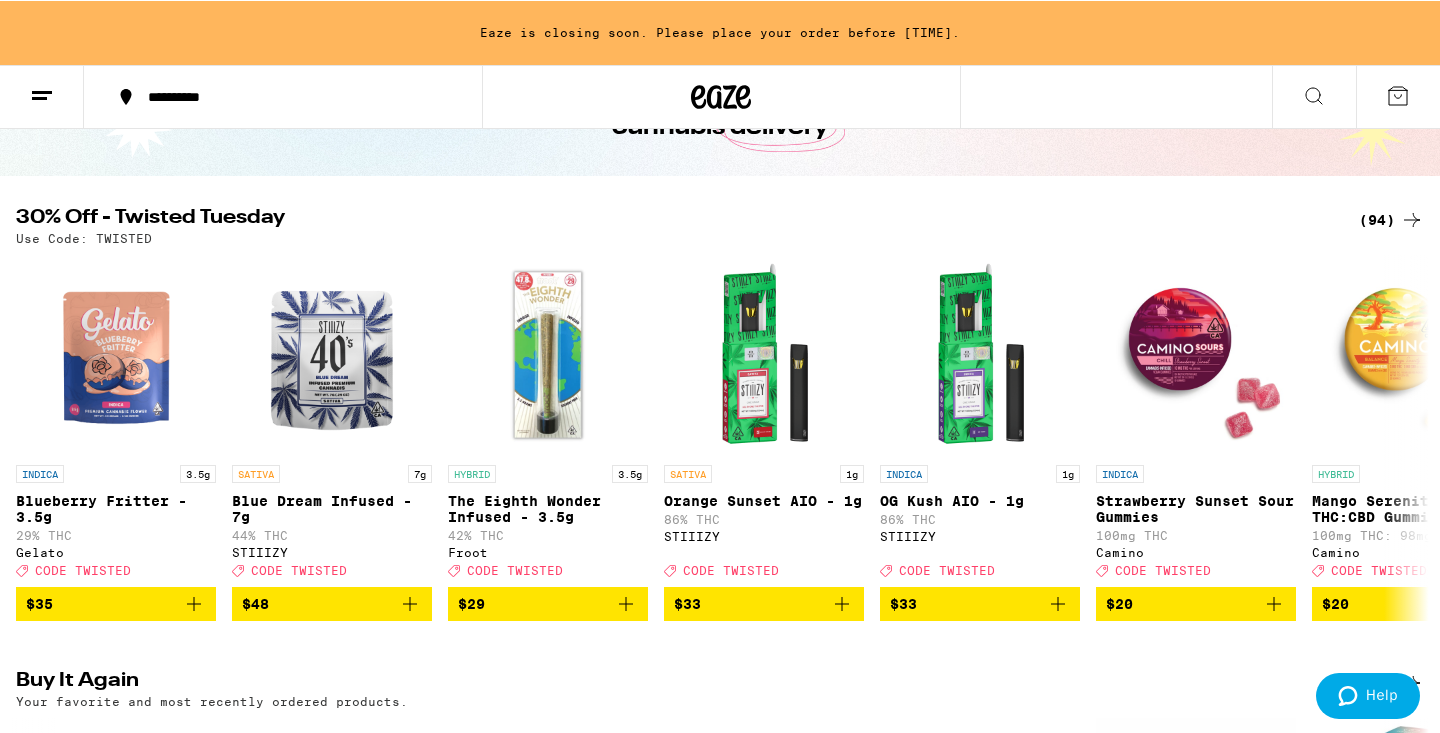 click on "(94)" at bounding box center (1391, 219) 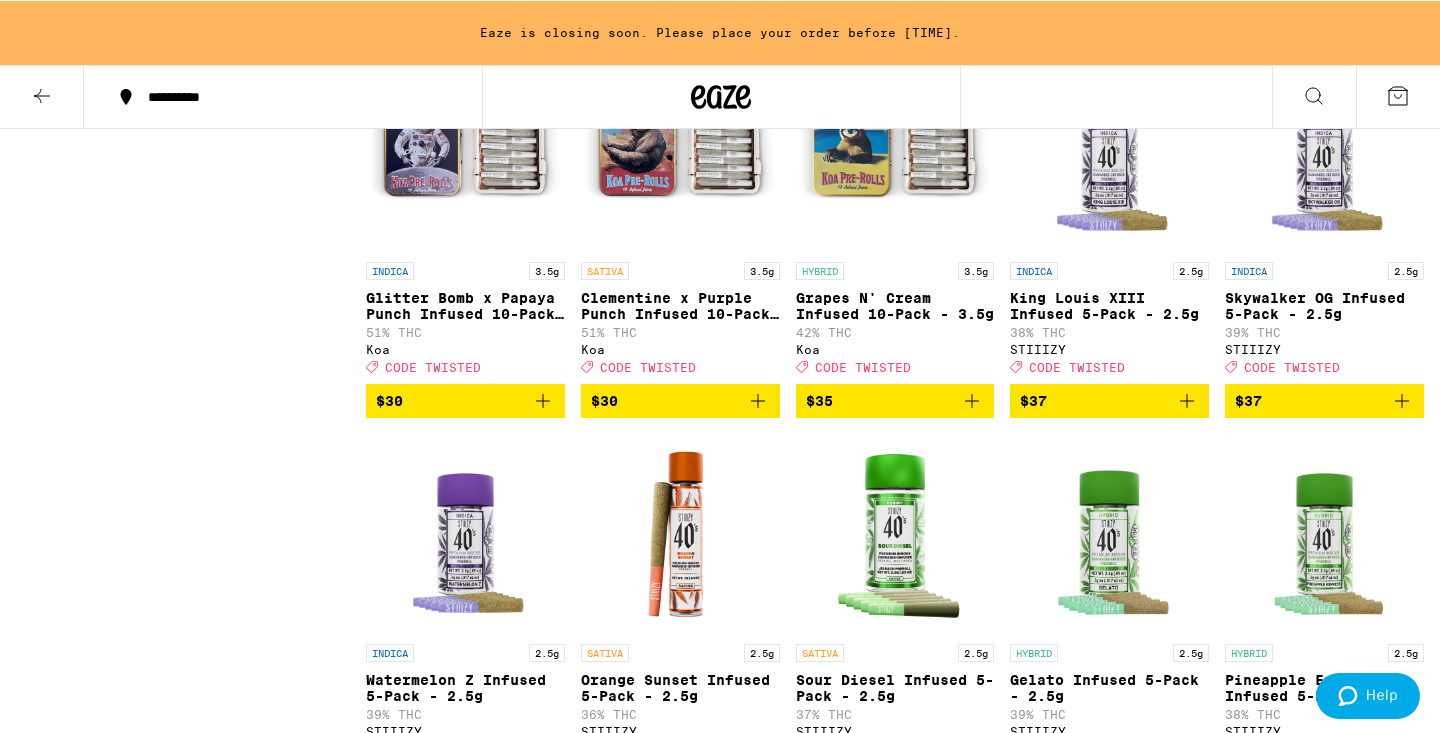 scroll, scrollTop: 5641, scrollLeft: 0, axis: vertical 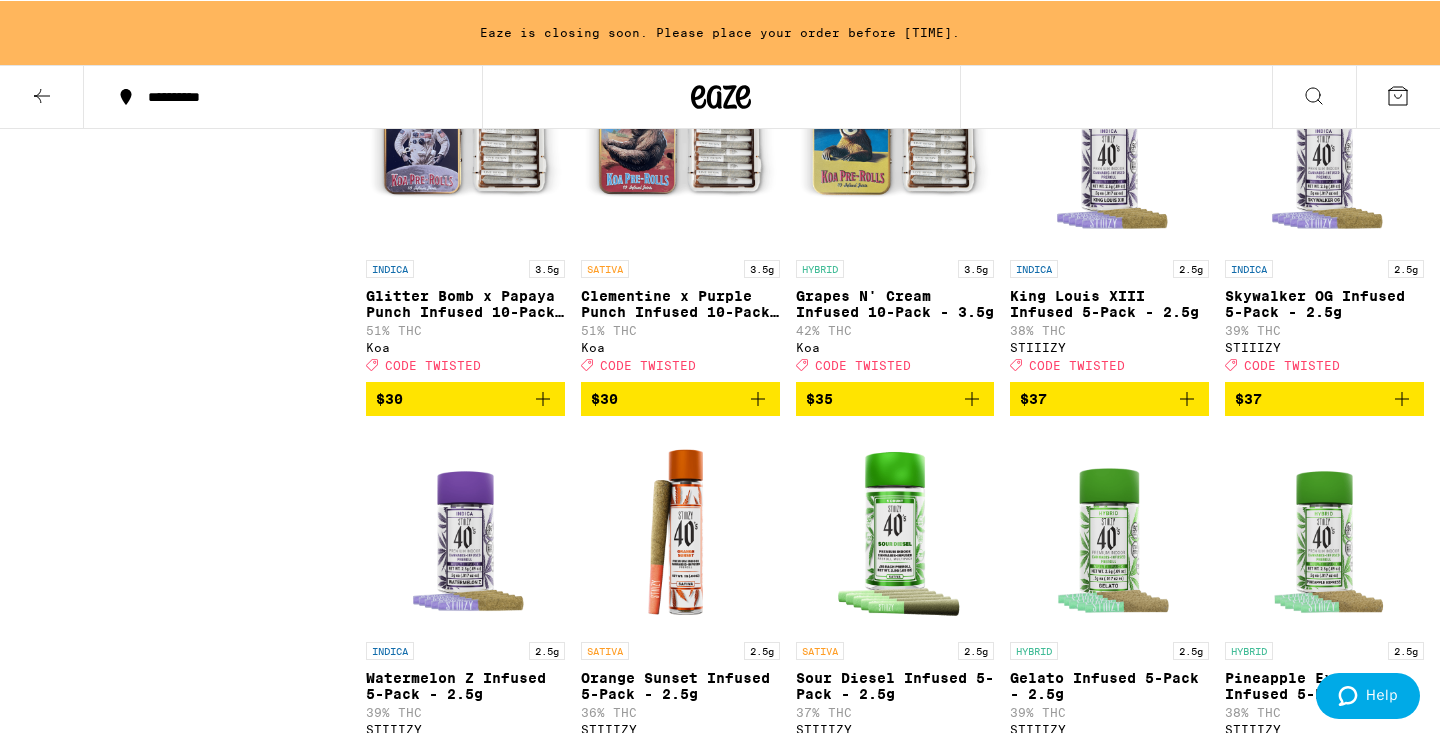 click 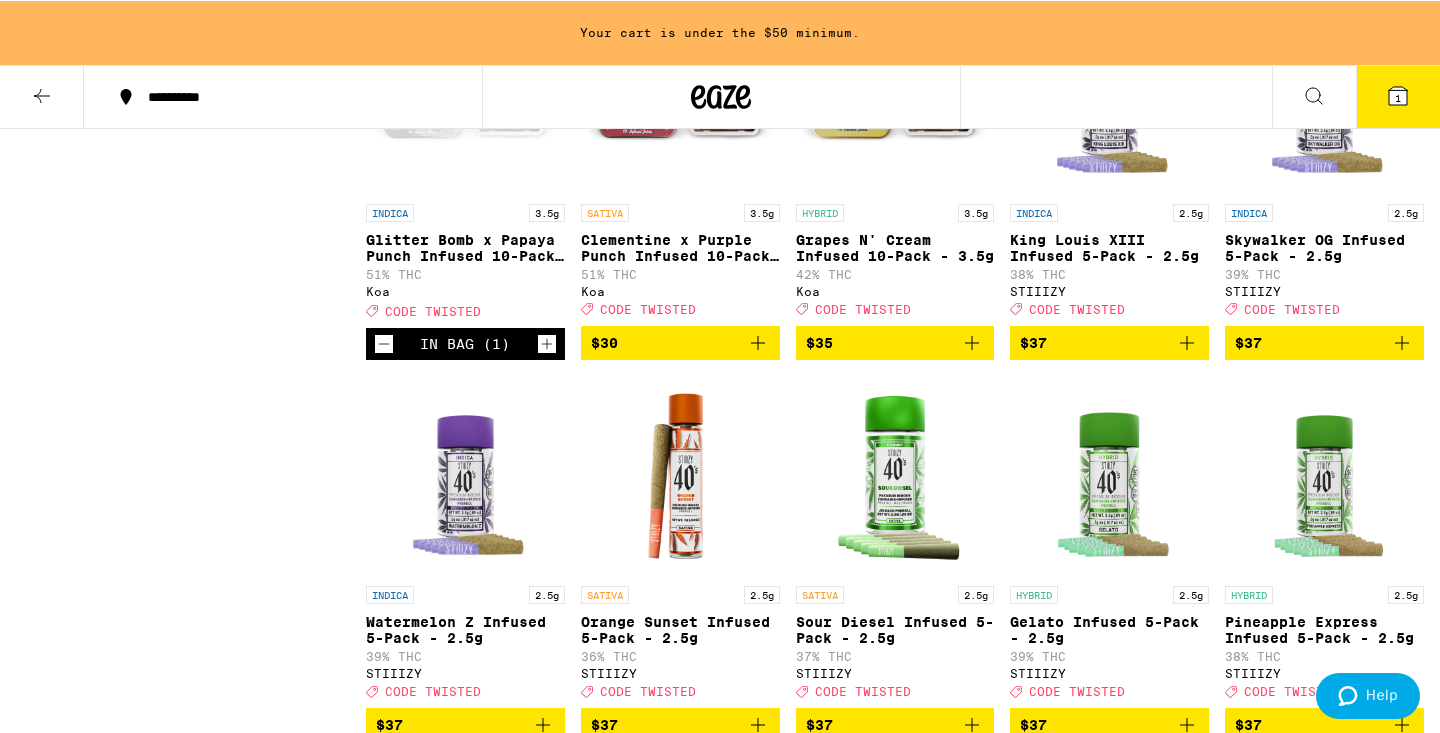 scroll, scrollTop: 5699, scrollLeft: 0, axis: vertical 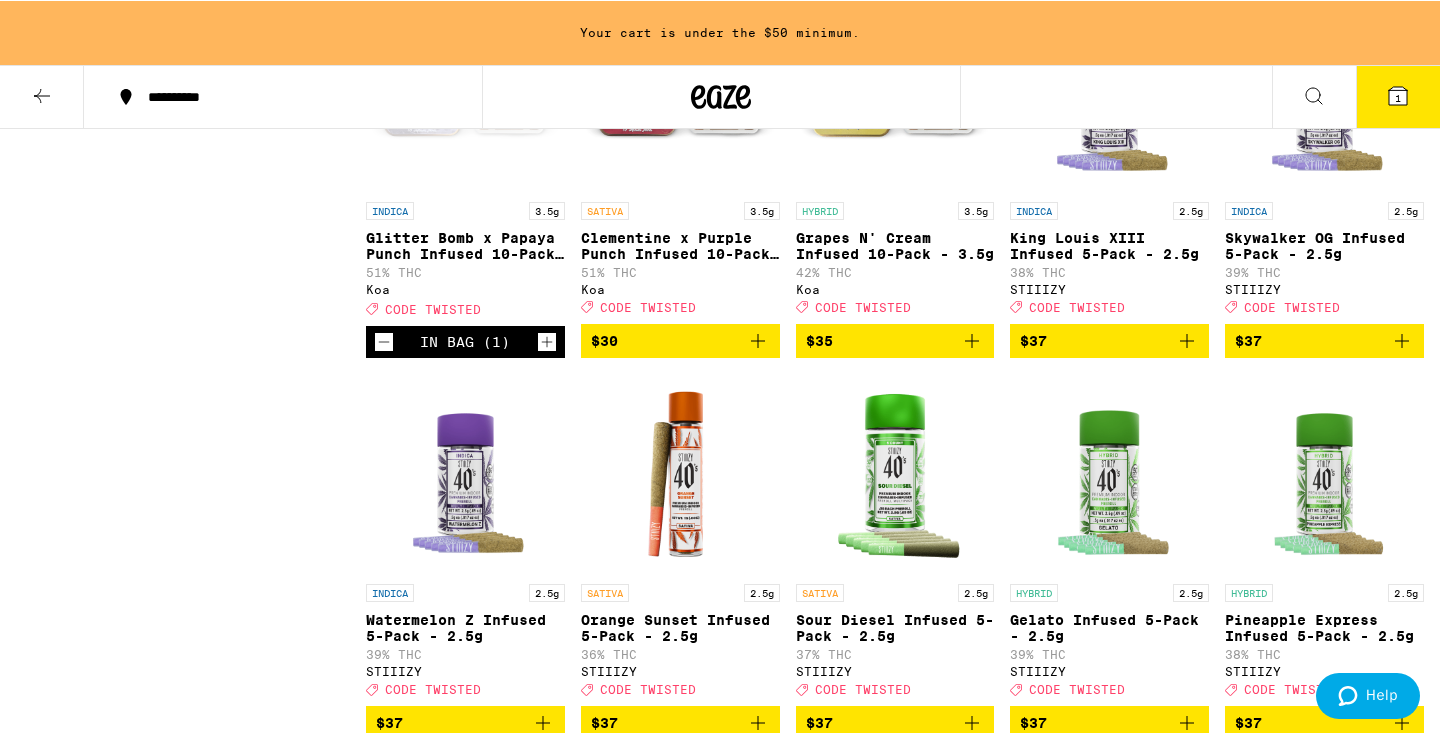 click 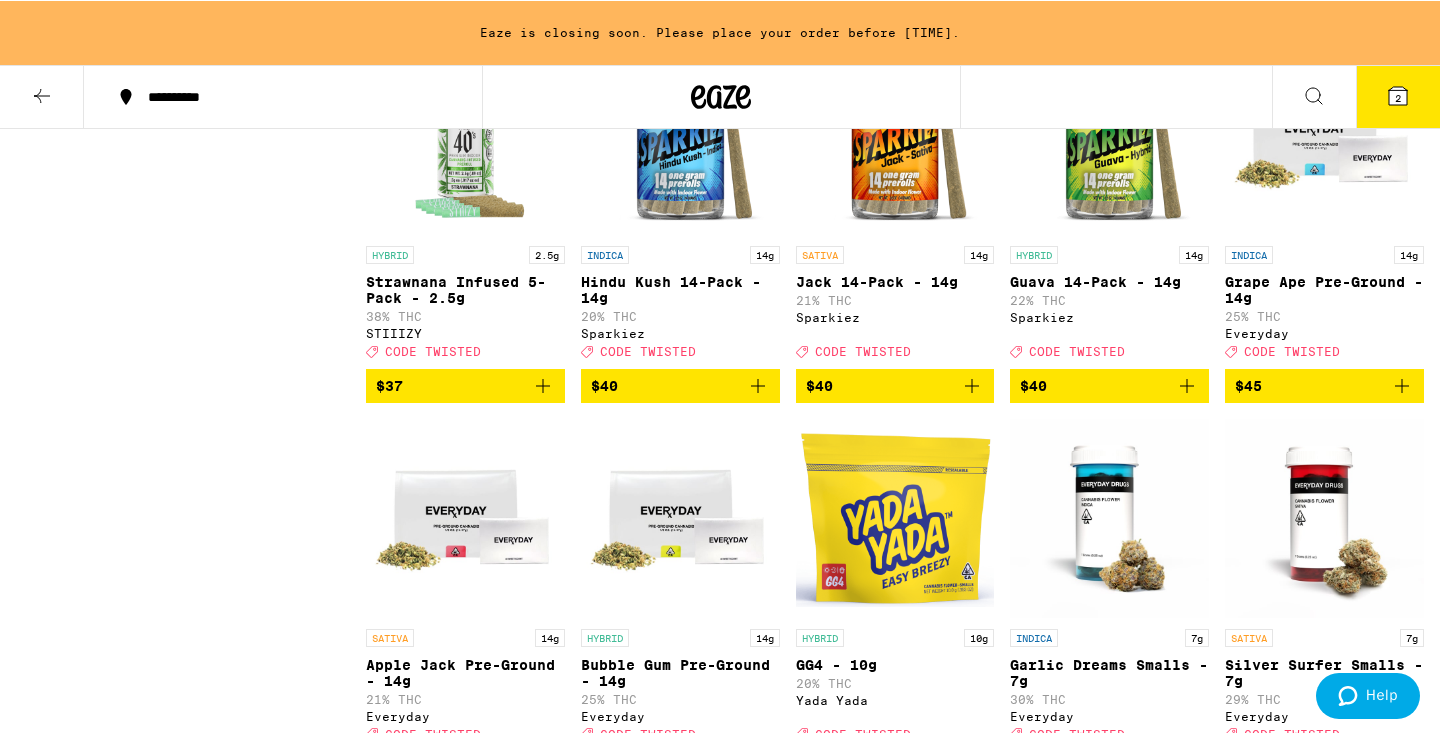 scroll, scrollTop: 6424, scrollLeft: 0, axis: vertical 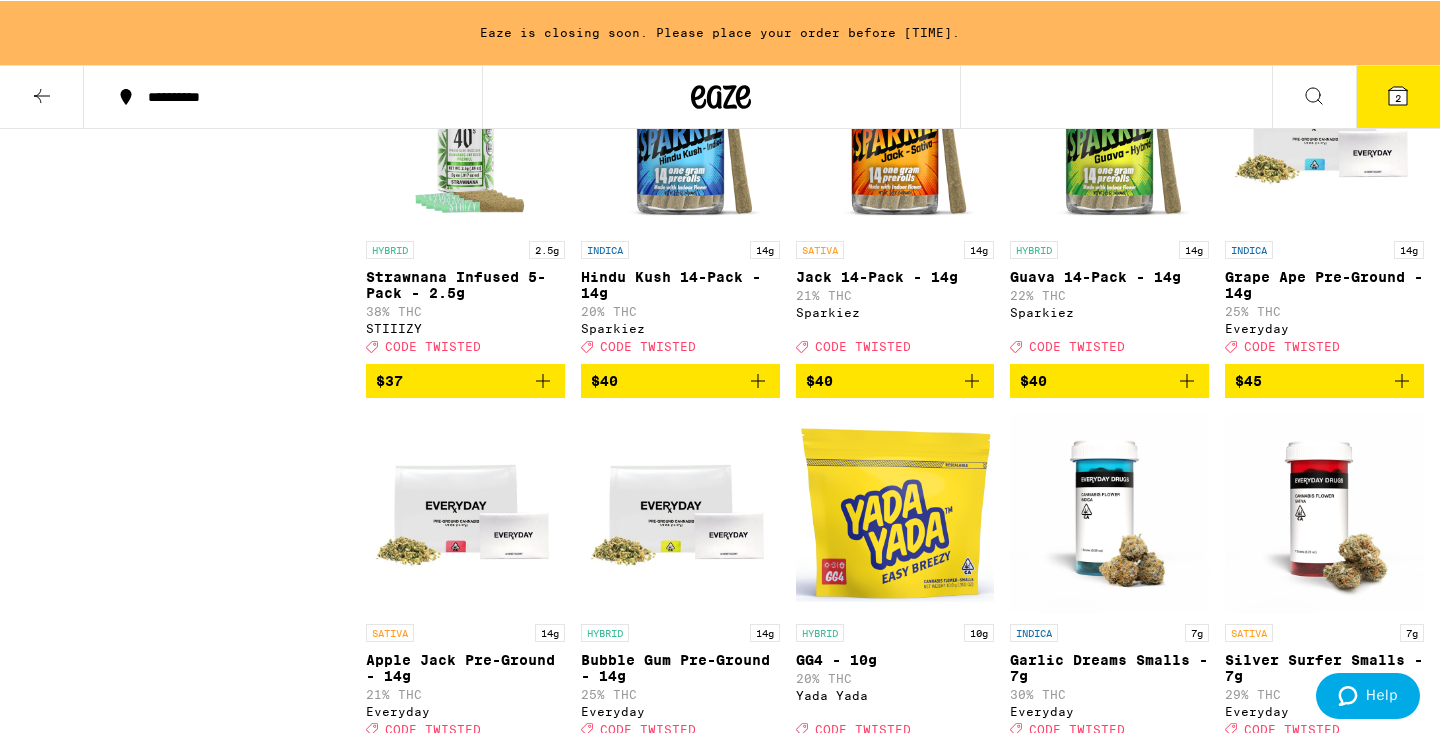 click 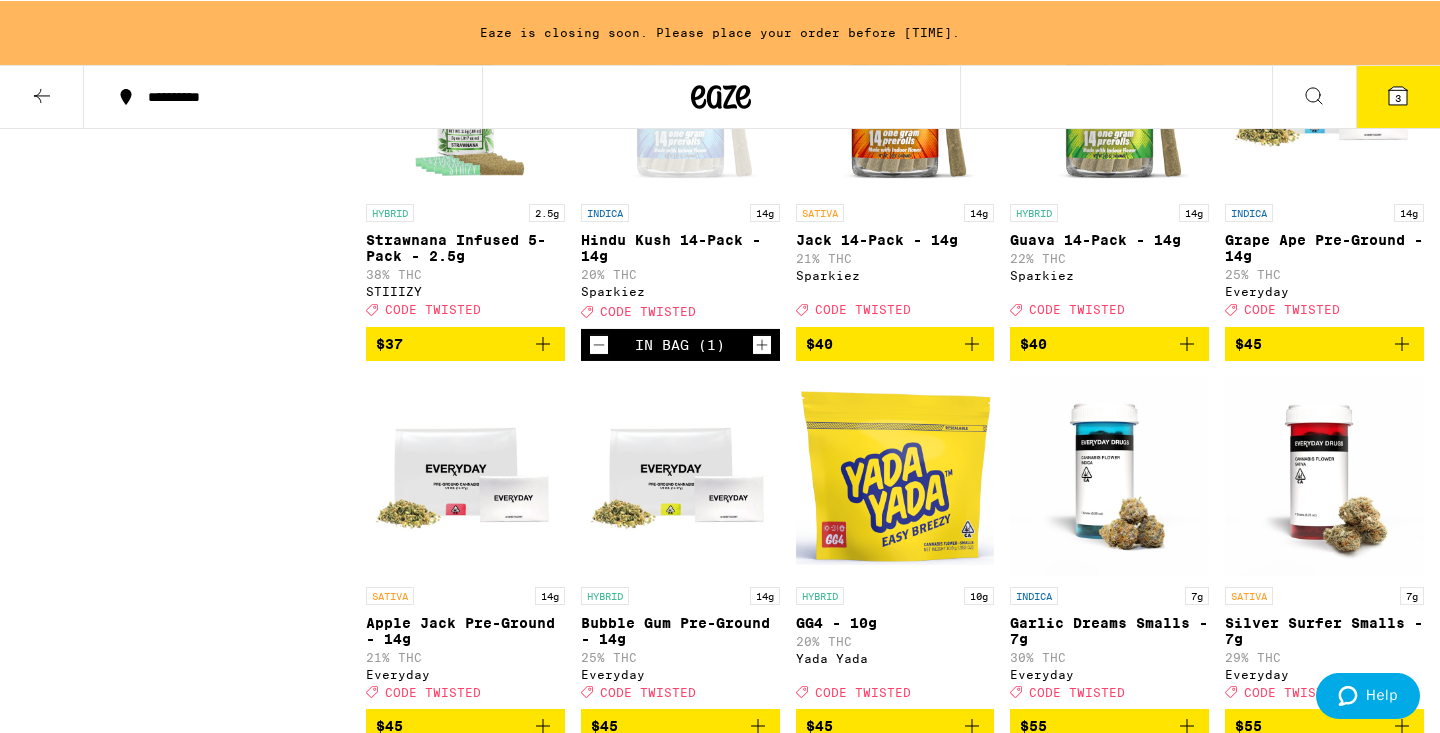 scroll, scrollTop: 6448, scrollLeft: 0, axis: vertical 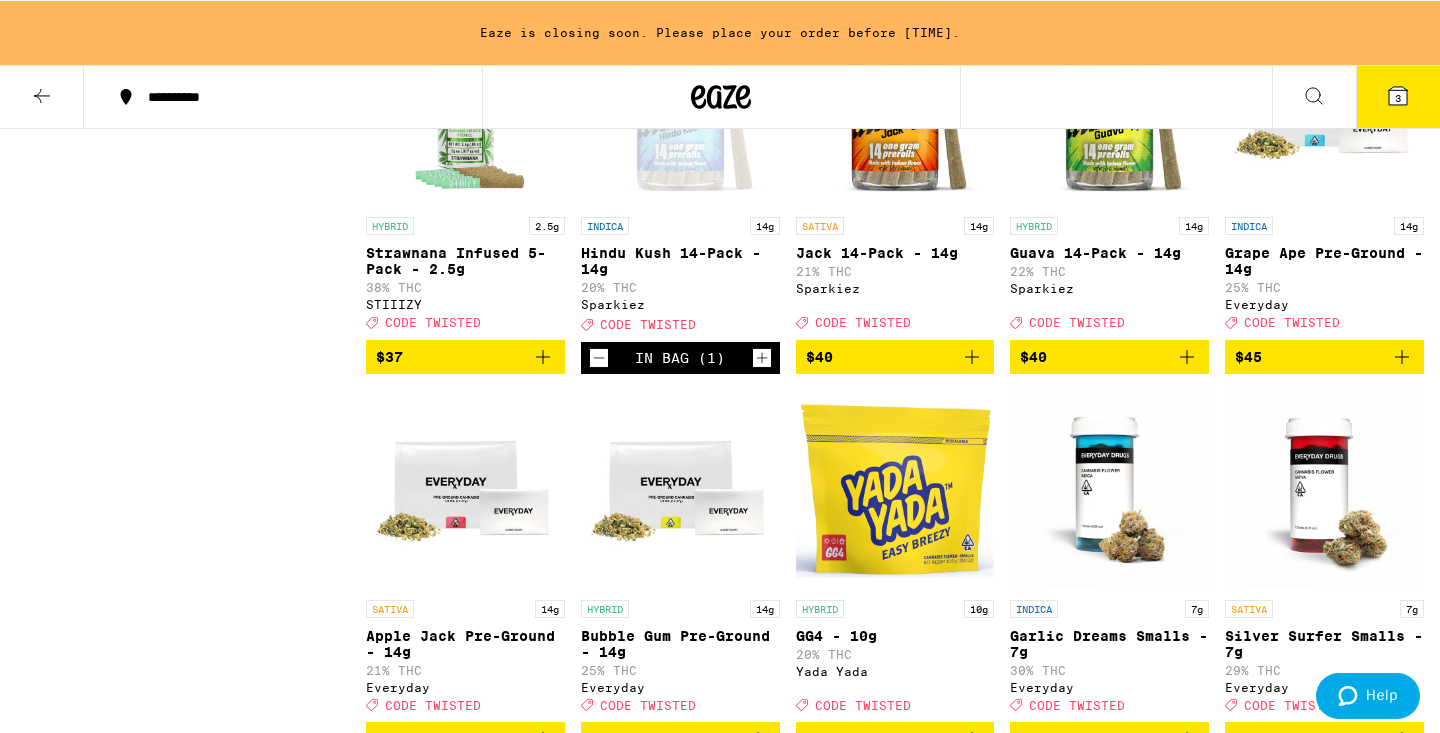 click 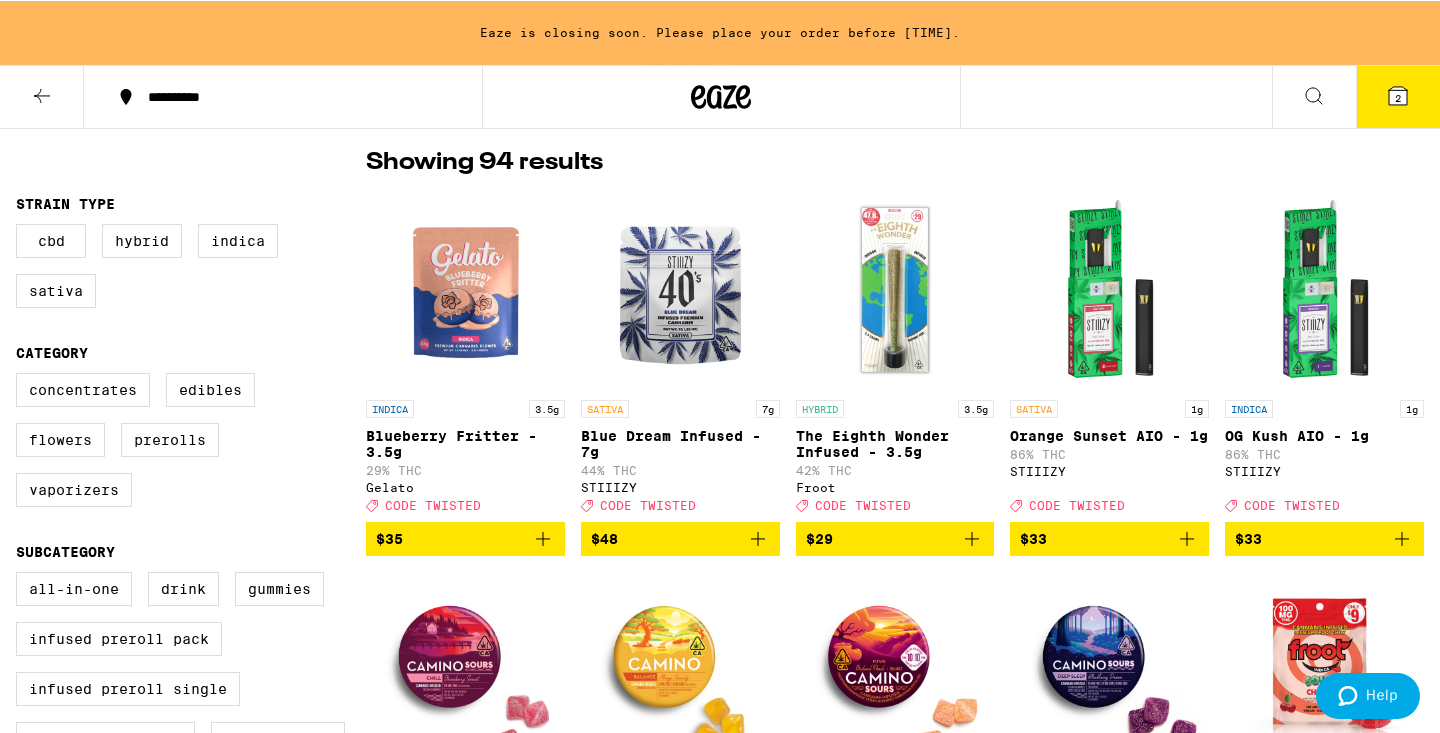 scroll, scrollTop: 144, scrollLeft: 0, axis: vertical 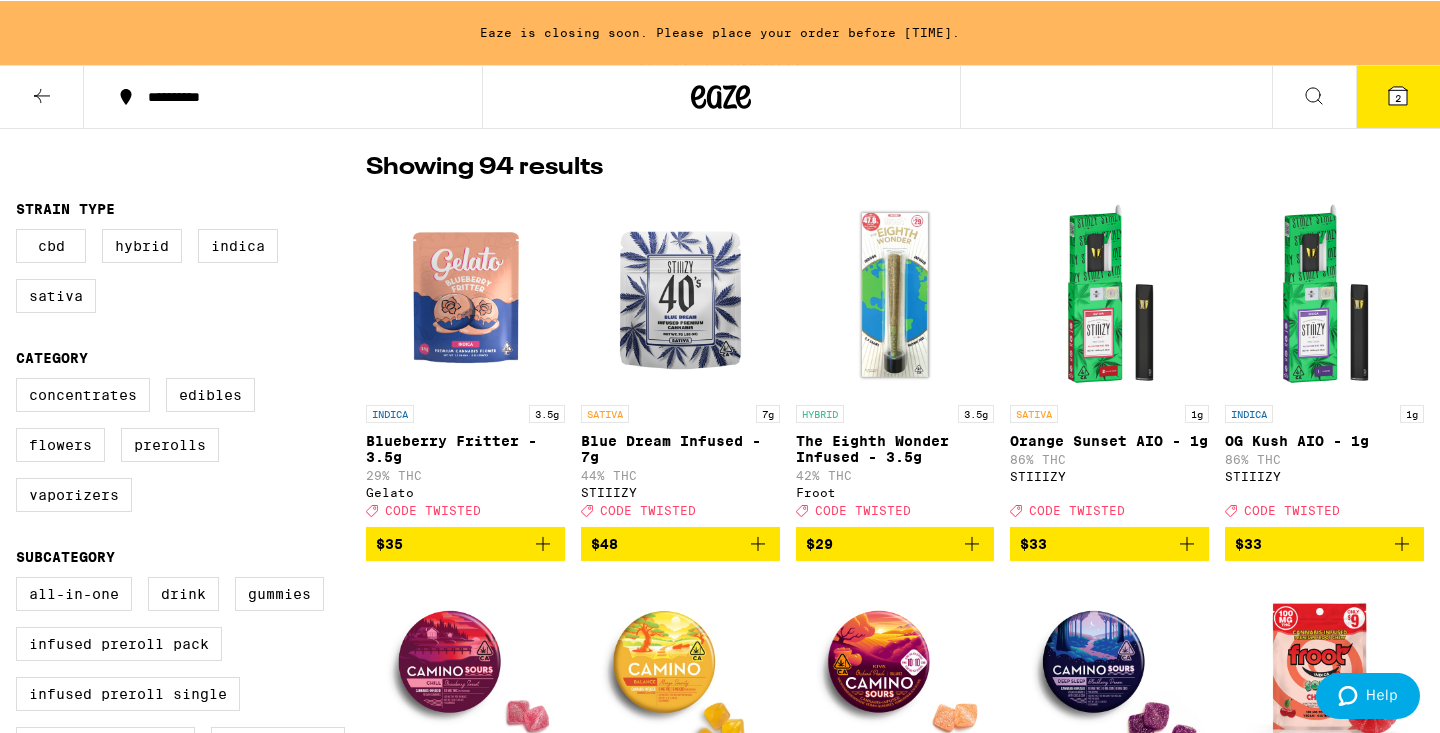 click 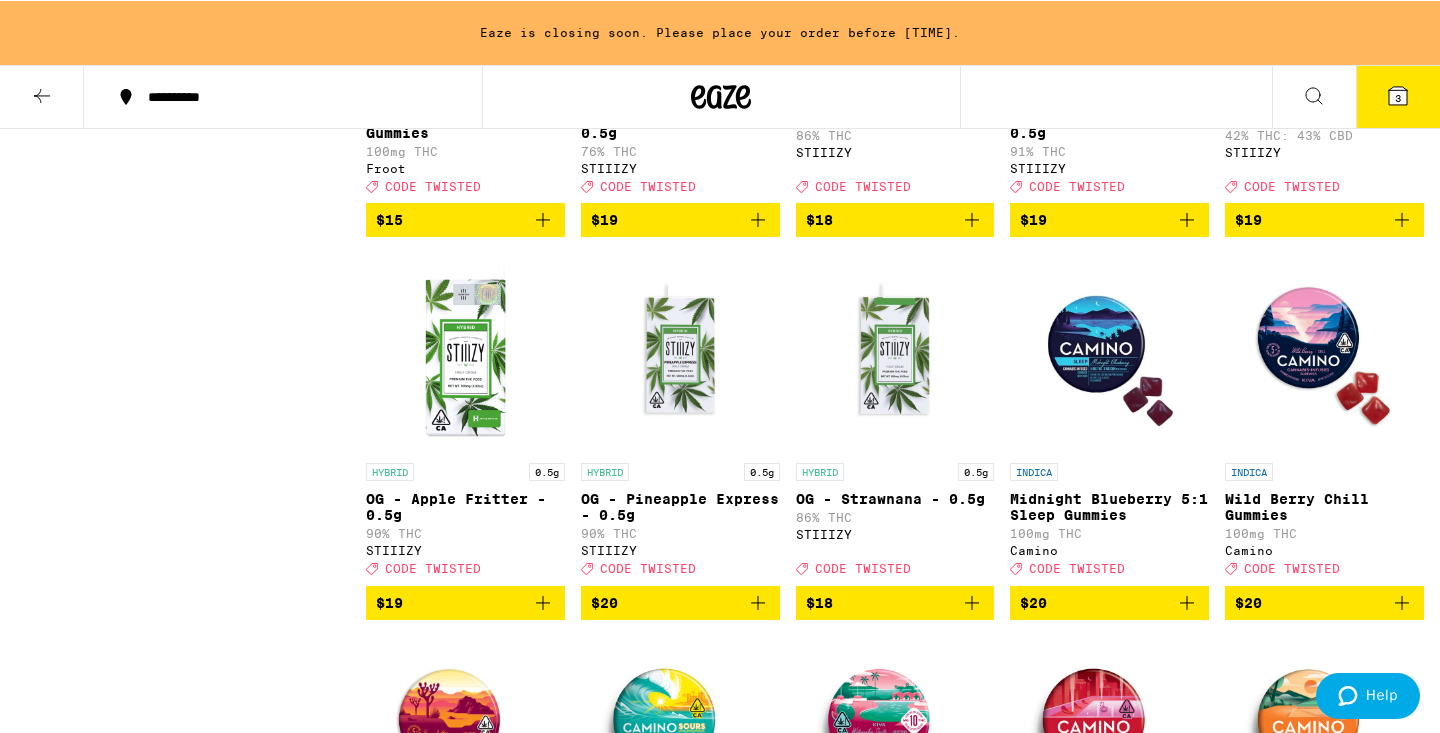 scroll, scrollTop: 2012, scrollLeft: 0, axis: vertical 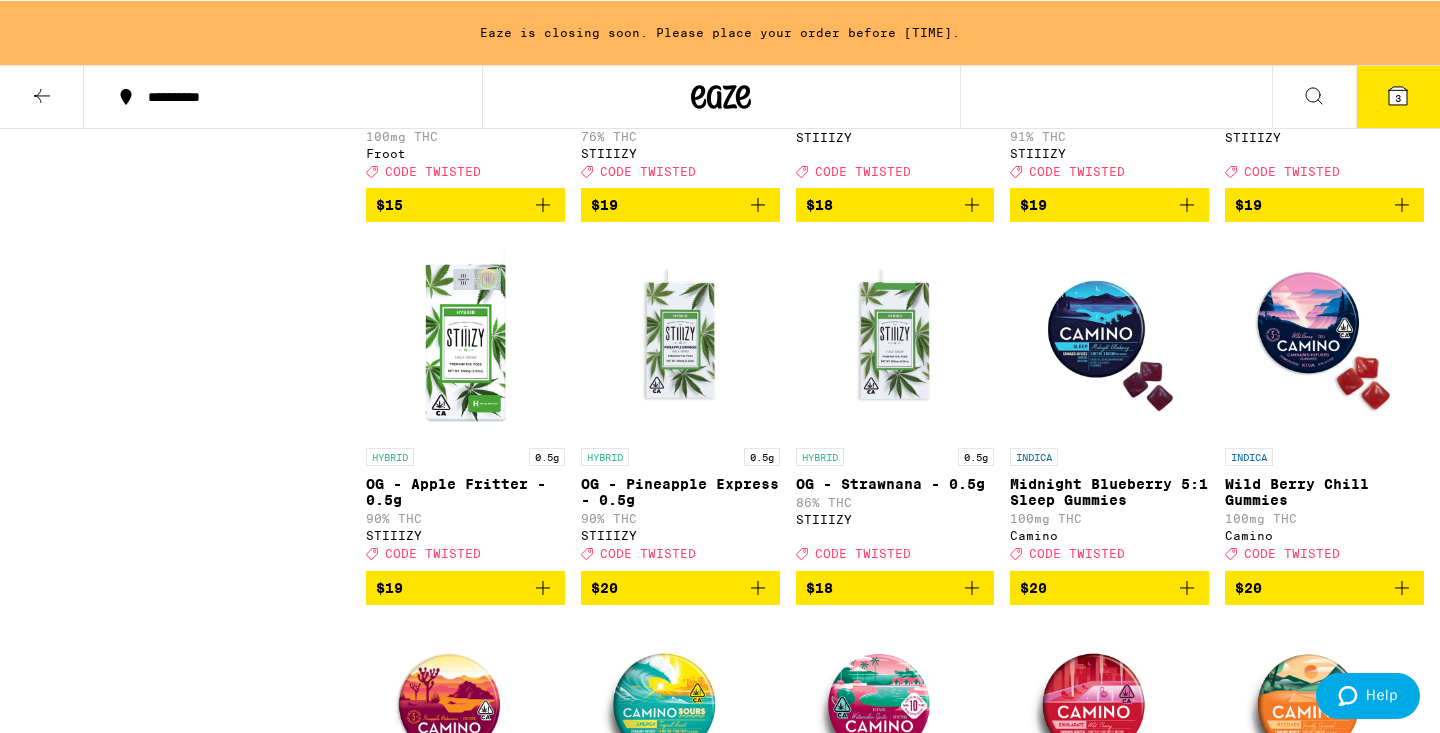 click on "3" at bounding box center (1398, 96) 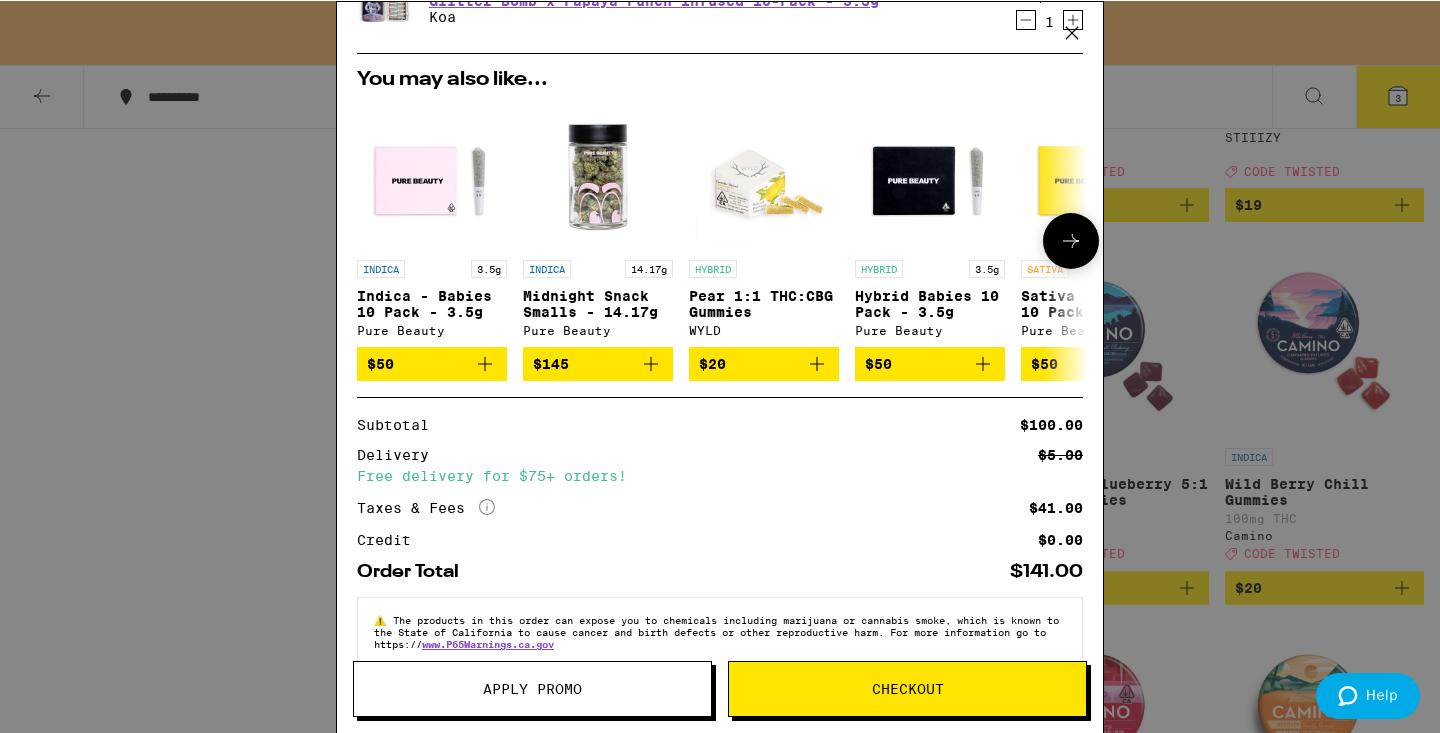 scroll, scrollTop: 344, scrollLeft: 0, axis: vertical 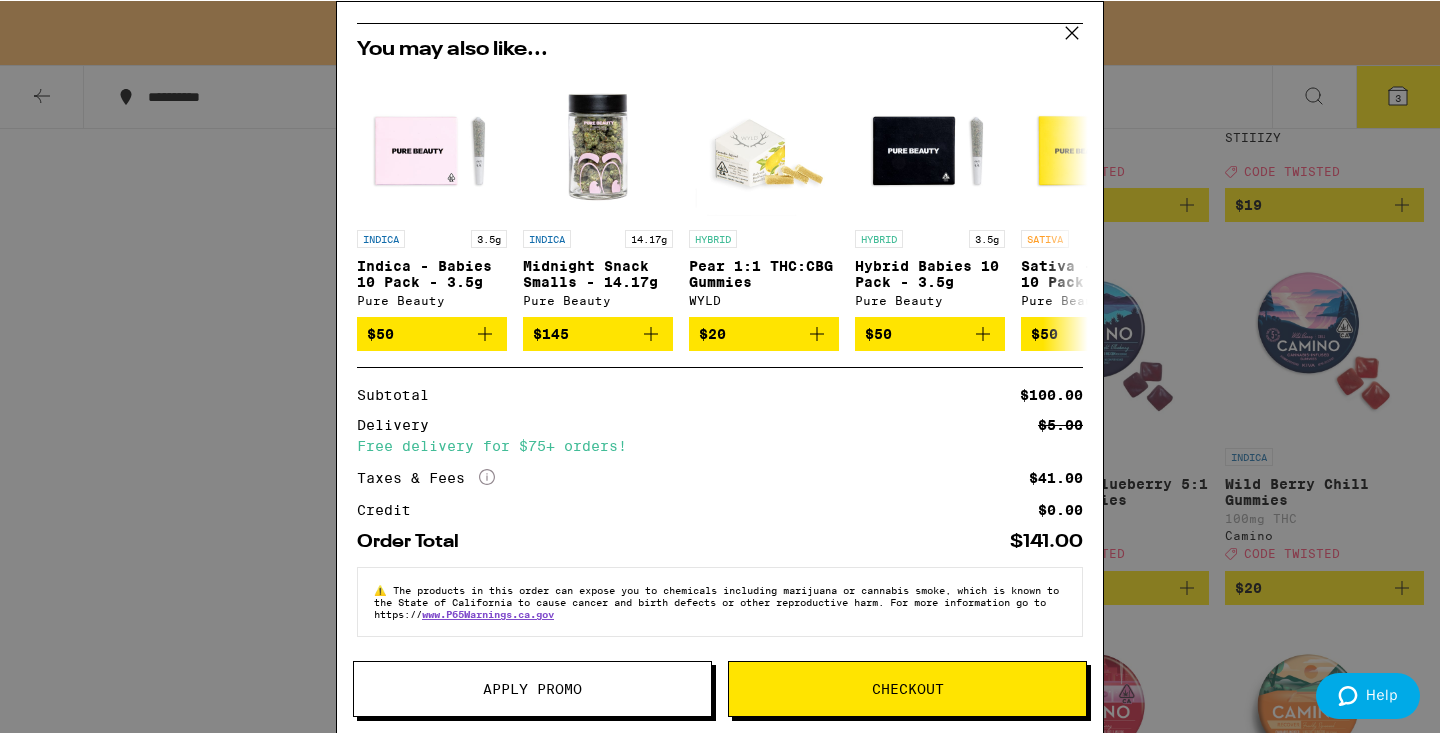 click on "Apply Promo" at bounding box center (532, 688) 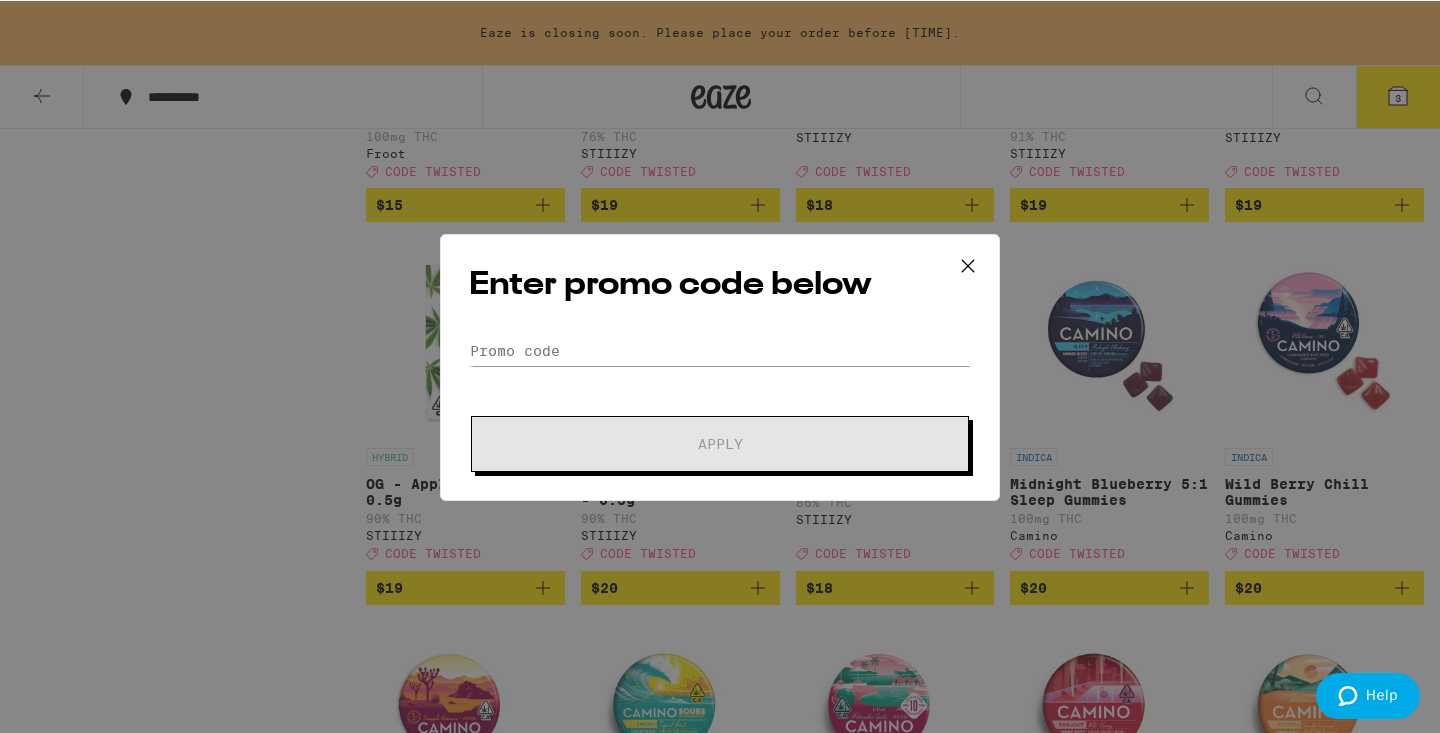 scroll, scrollTop: 344, scrollLeft: 0, axis: vertical 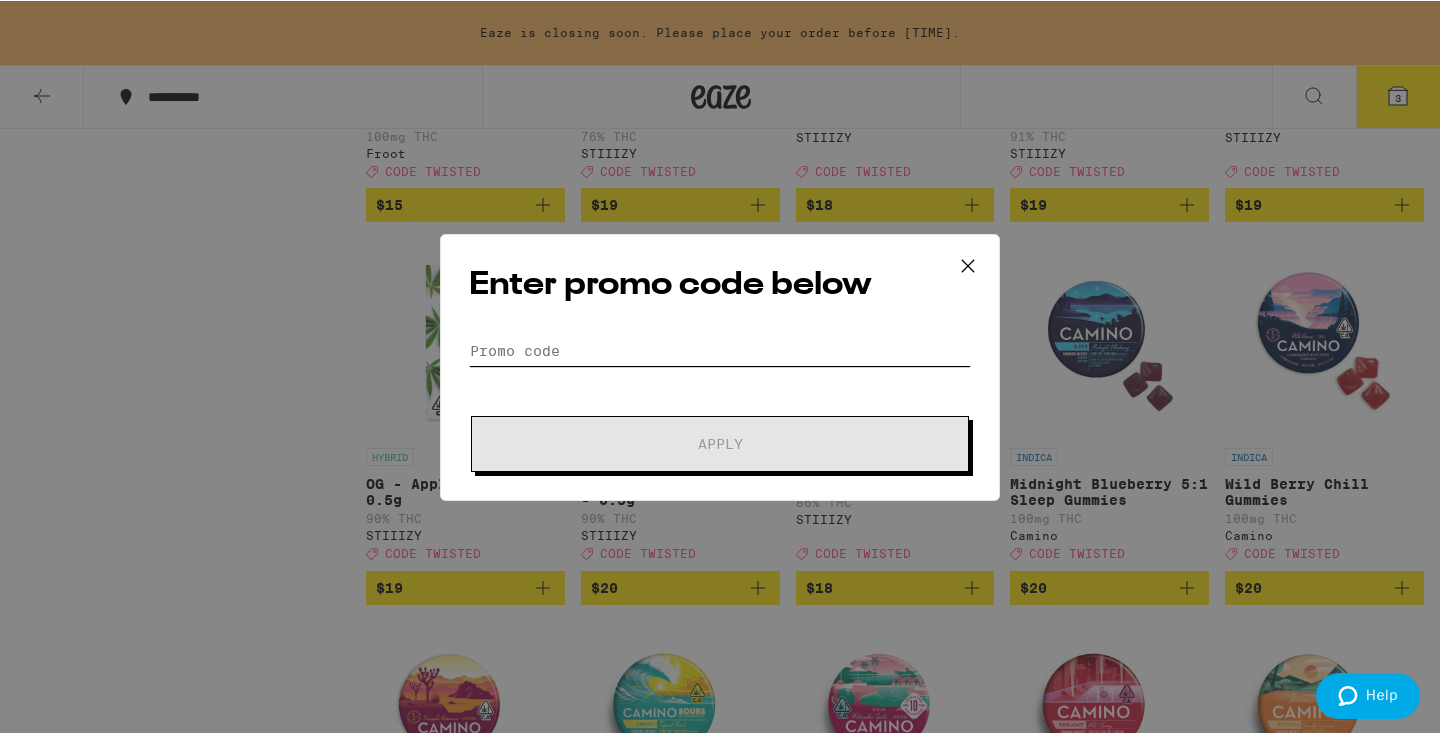 click on "Promo Code" at bounding box center (720, 350) 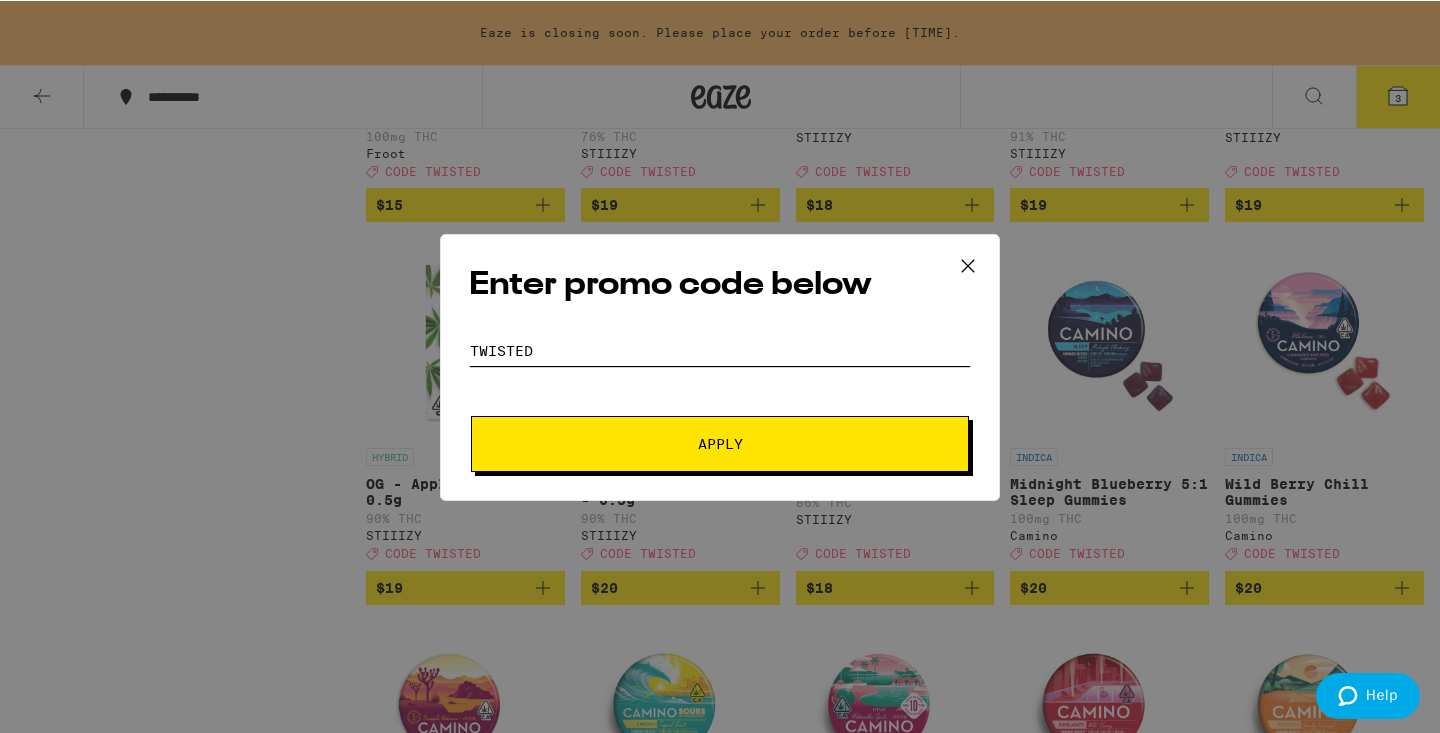 type on "twisted" 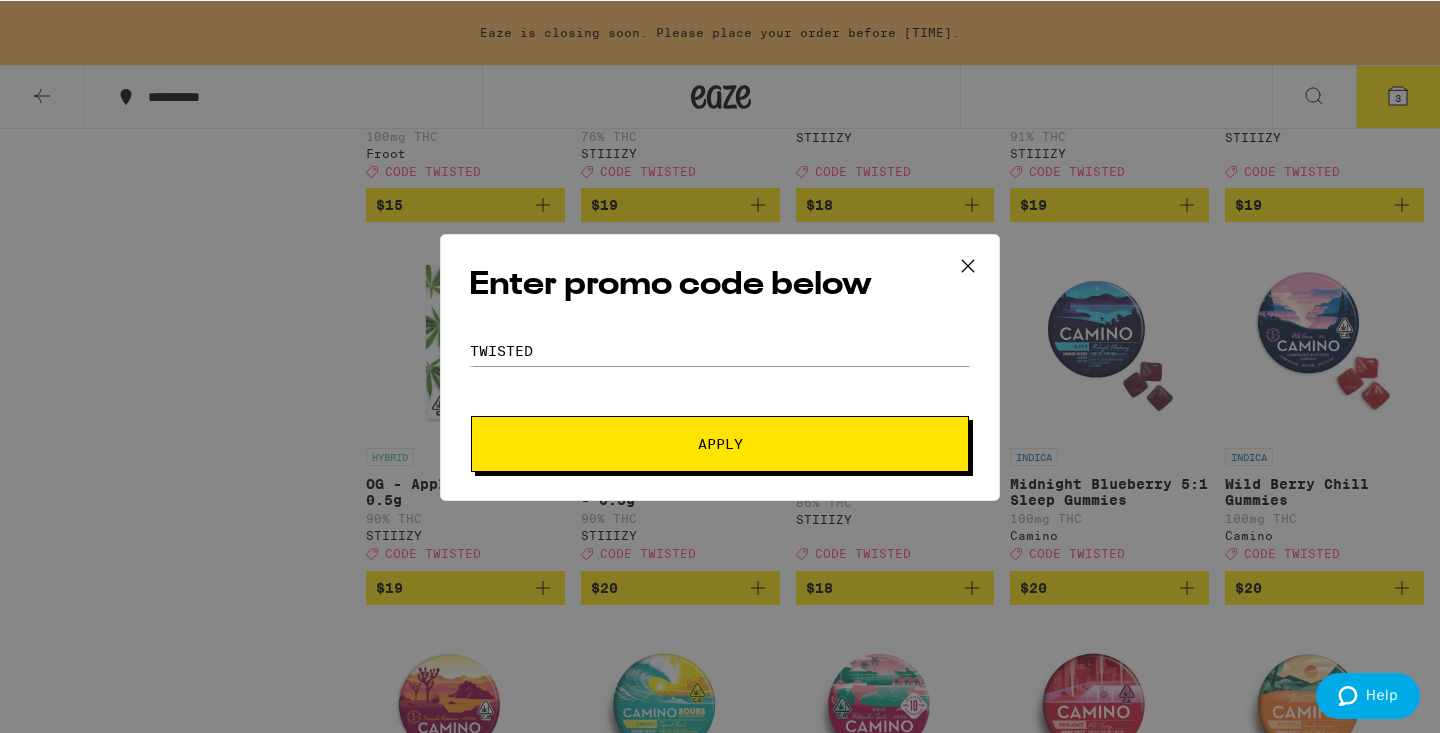 click on "Apply" at bounding box center [720, 443] 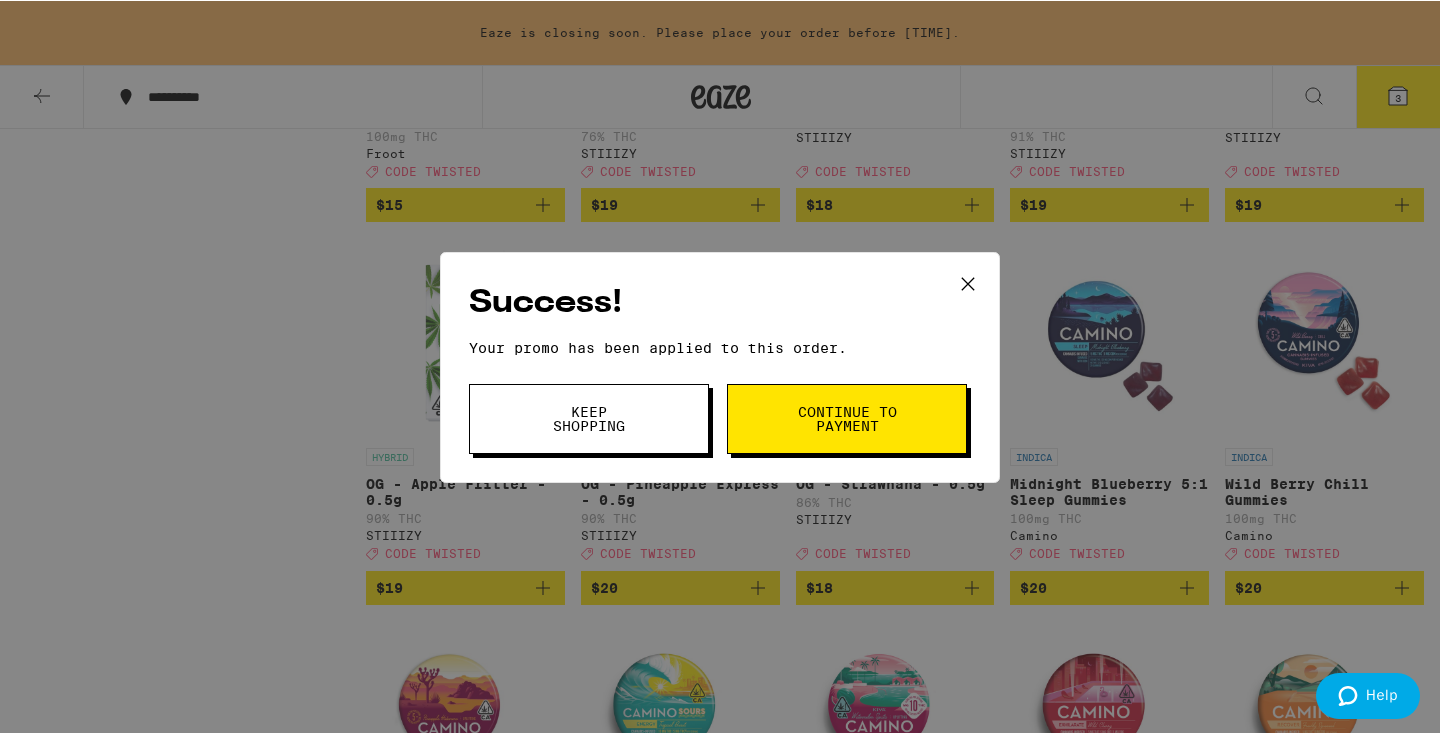 click on "Continue to payment" at bounding box center [847, 418] 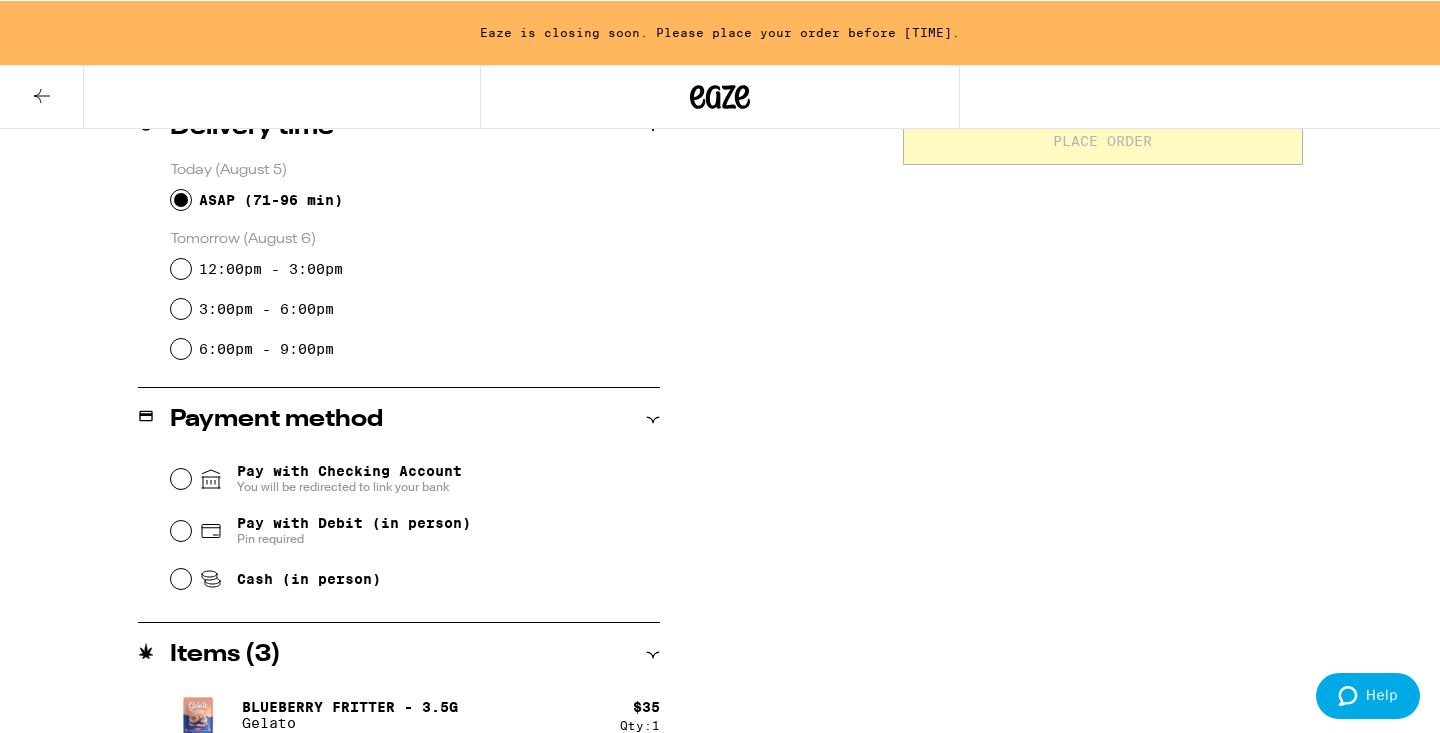 scroll, scrollTop: 533, scrollLeft: 0, axis: vertical 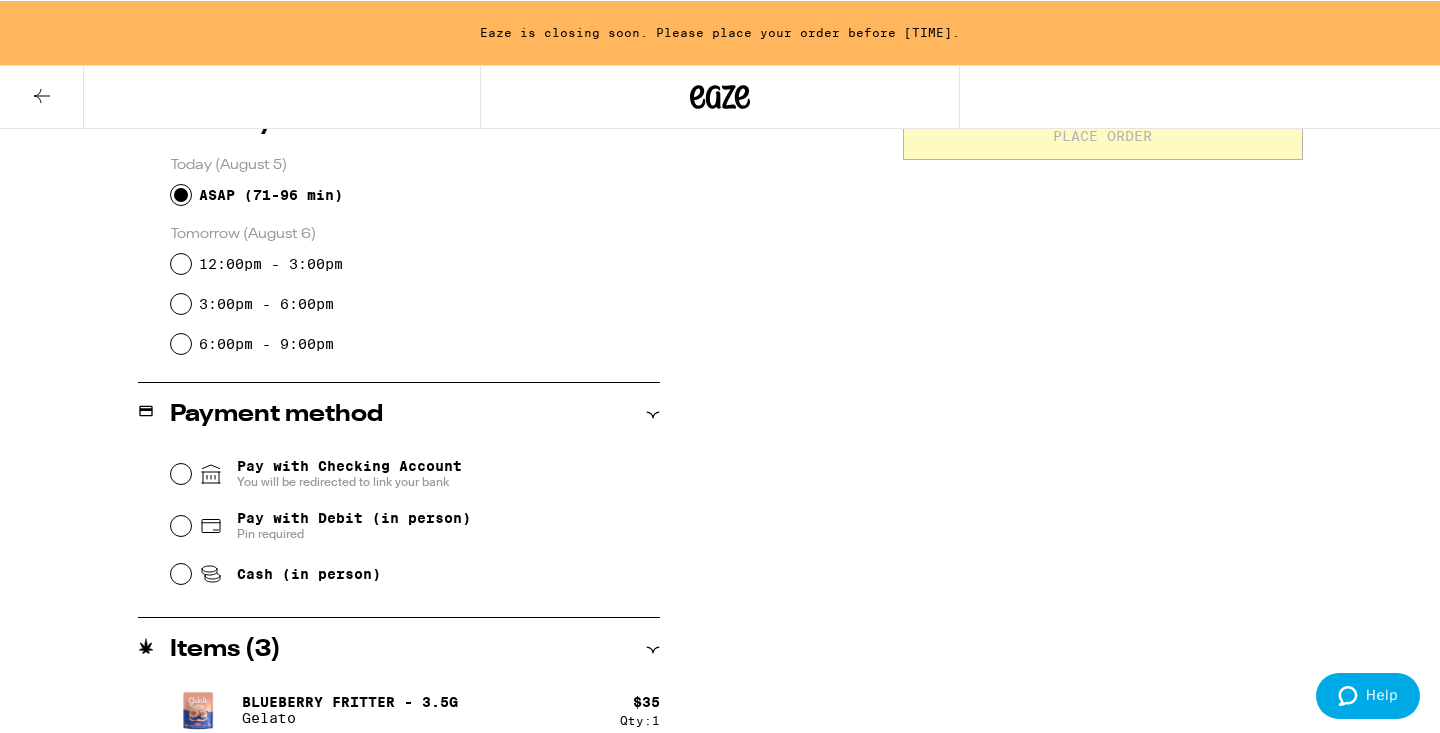 click on "Cash (in person)" at bounding box center [309, 573] 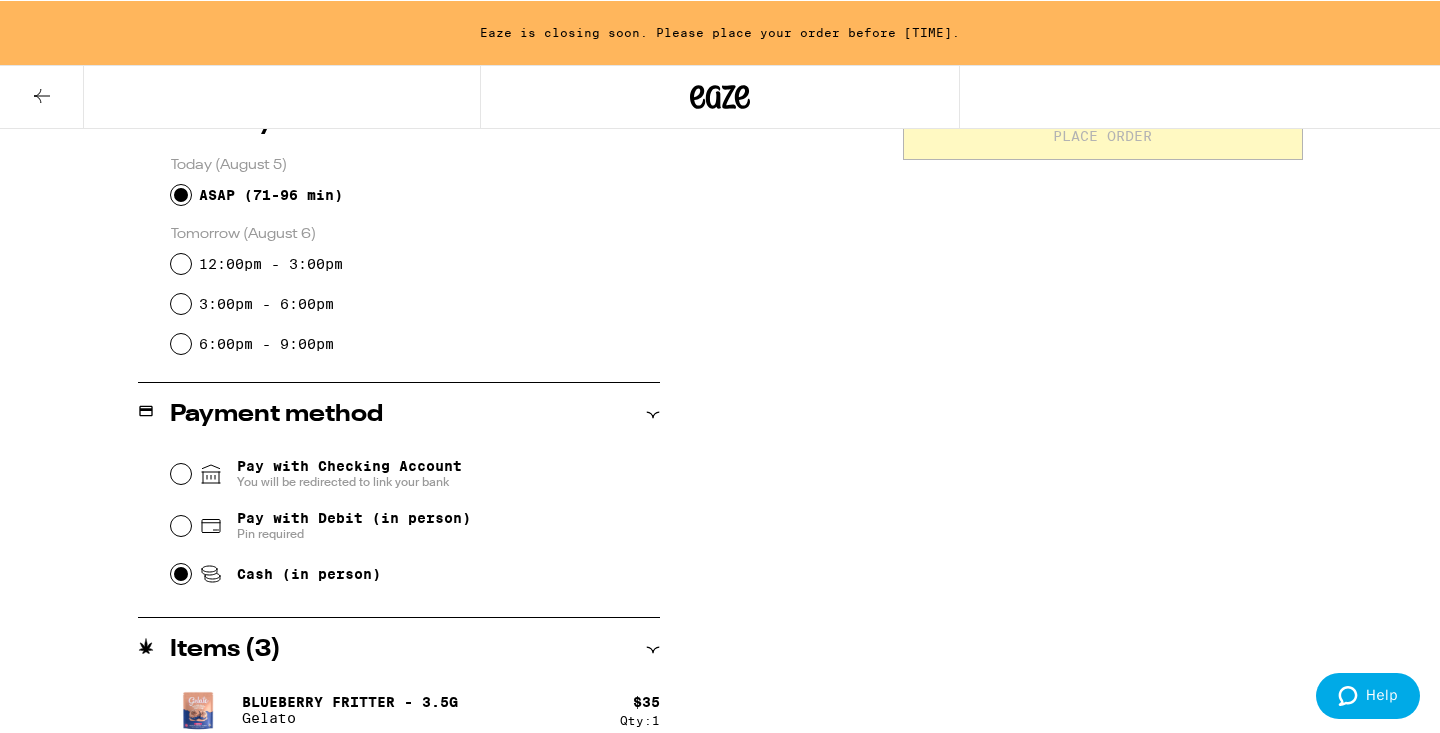 click on "Cash (in person)" at bounding box center [181, 573] 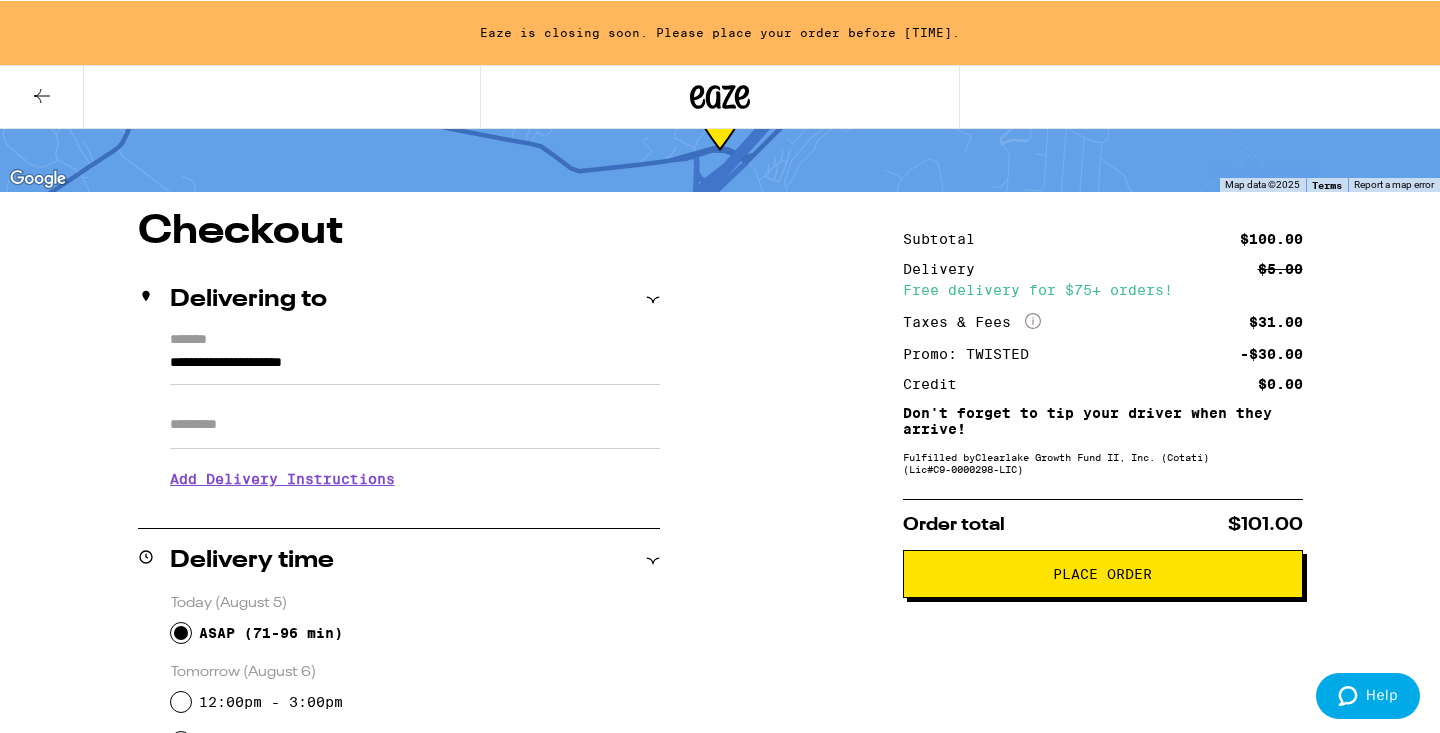 scroll, scrollTop: 98, scrollLeft: 0, axis: vertical 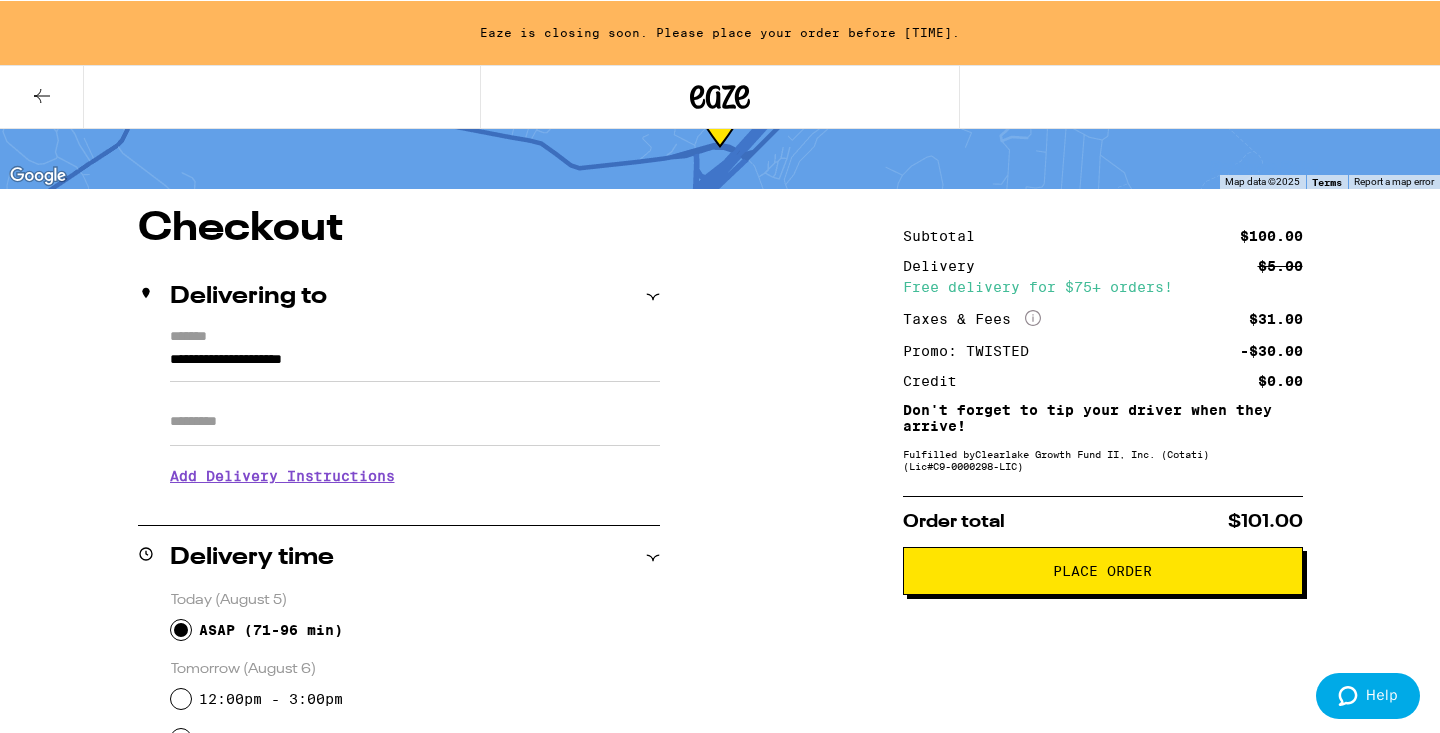 click on "Place Order" at bounding box center (1103, 570) 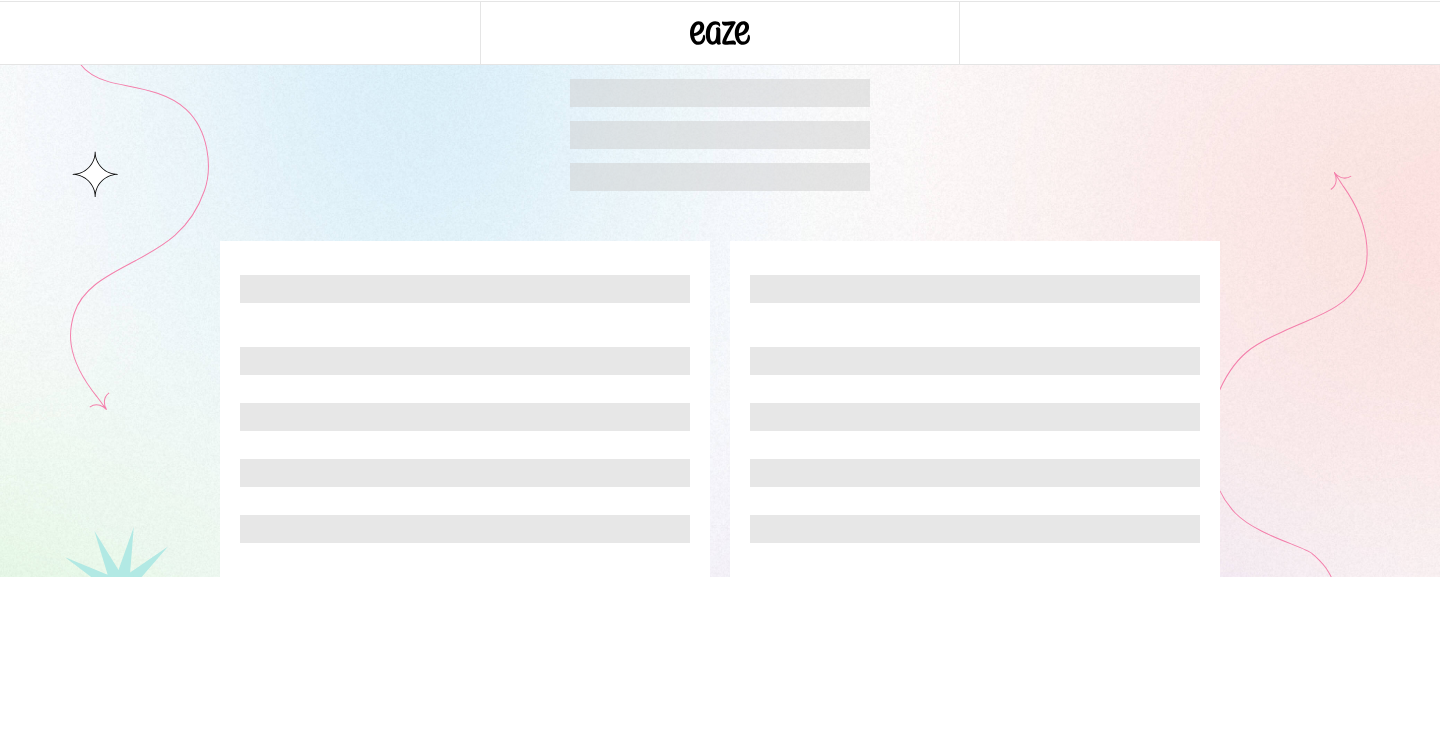 scroll, scrollTop: 0, scrollLeft: 0, axis: both 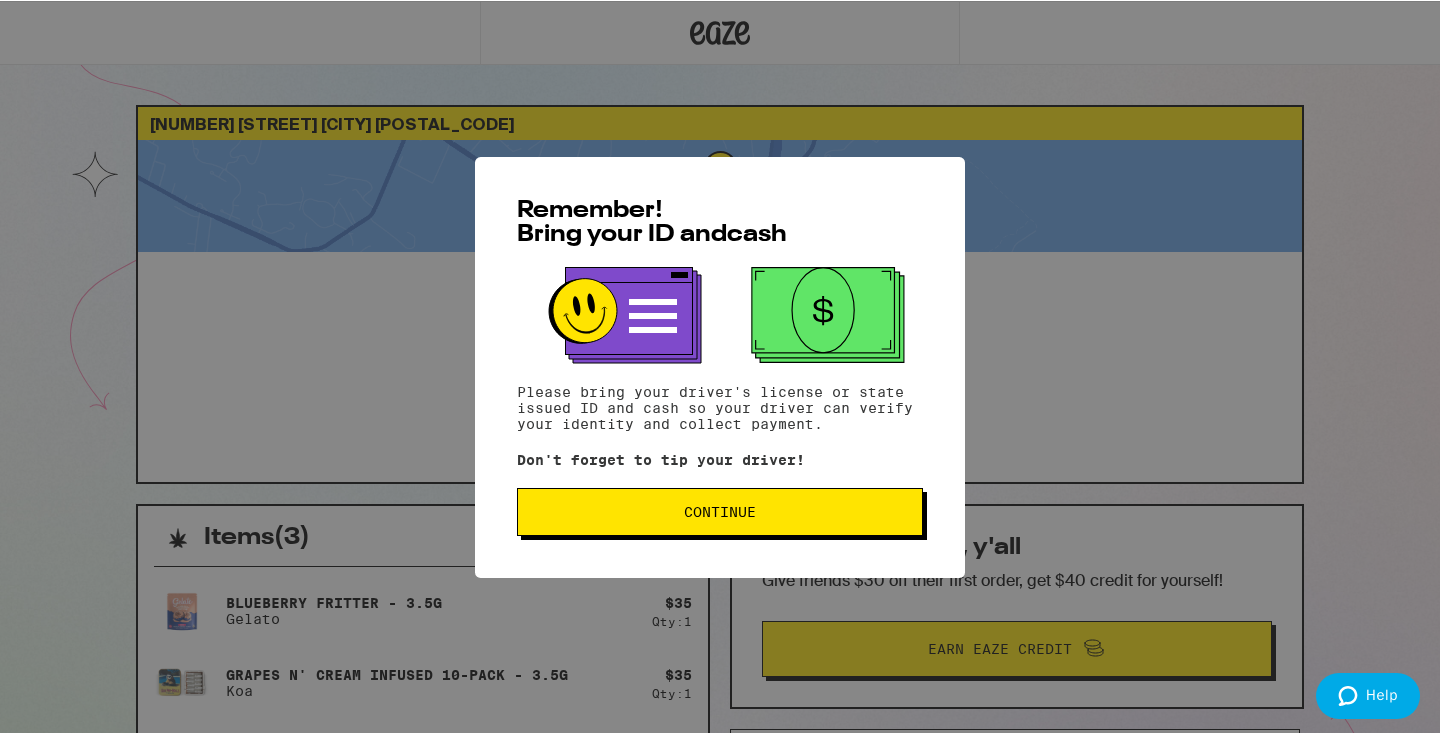 click on "Continue" at bounding box center (720, 511) 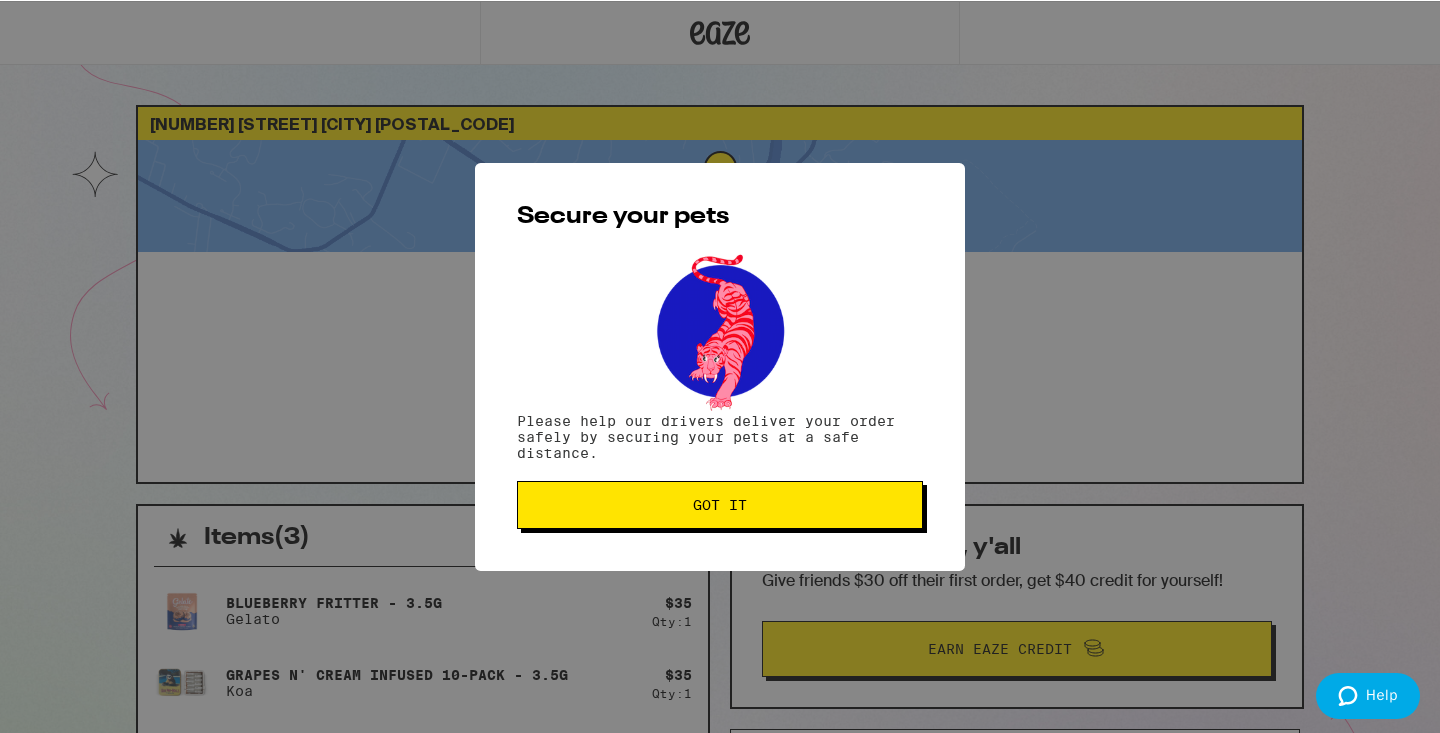 click on "Got it" at bounding box center [720, 504] 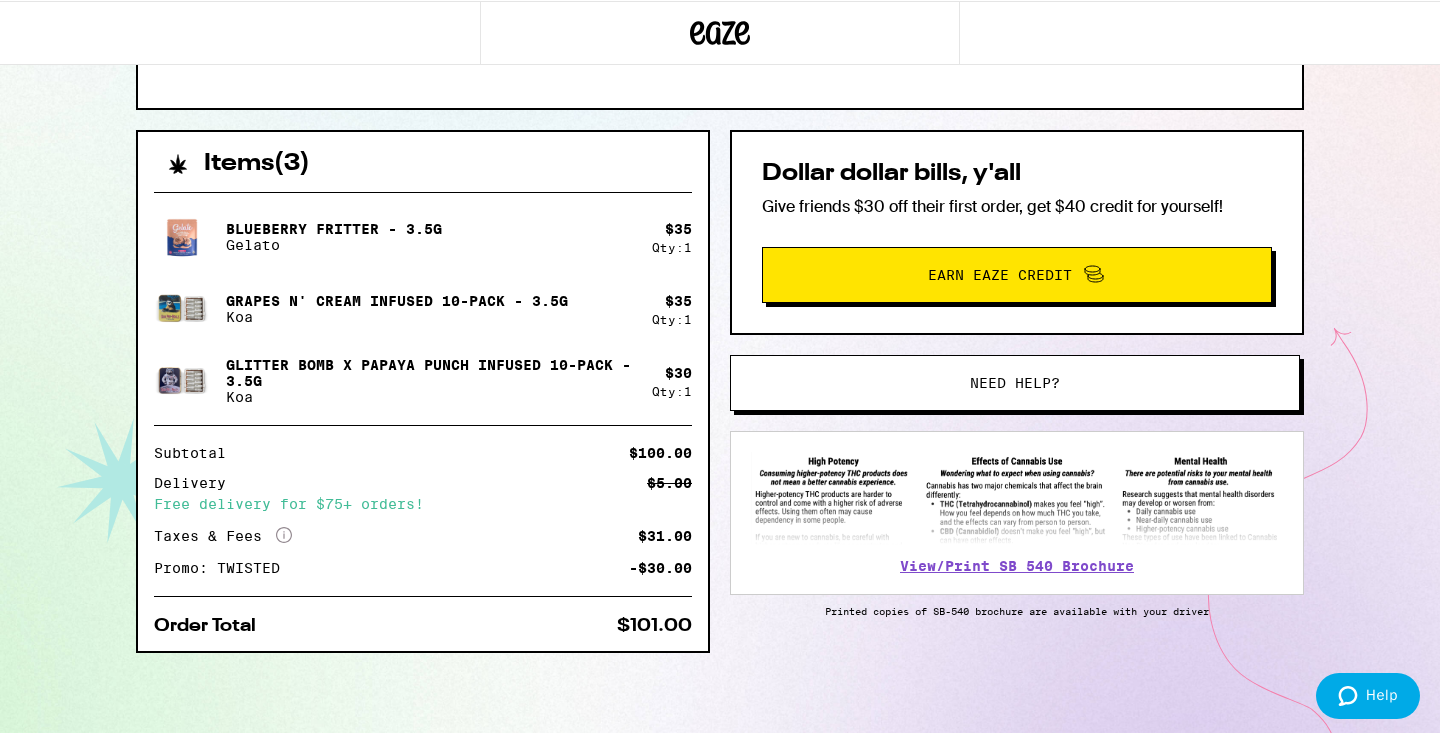 scroll, scrollTop: 0, scrollLeft: 0, axis: both 